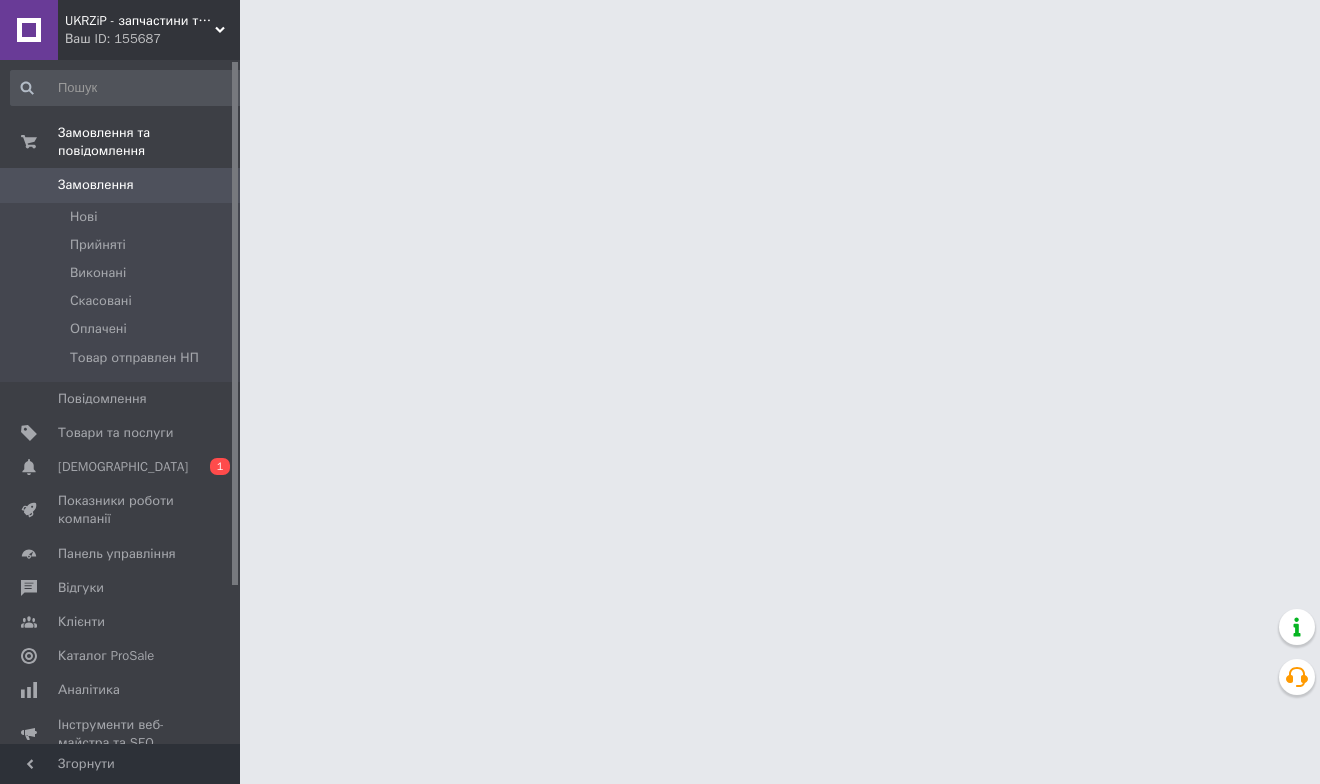 scroll, scrollTop: 0, scrollLeft: 0, axis: both 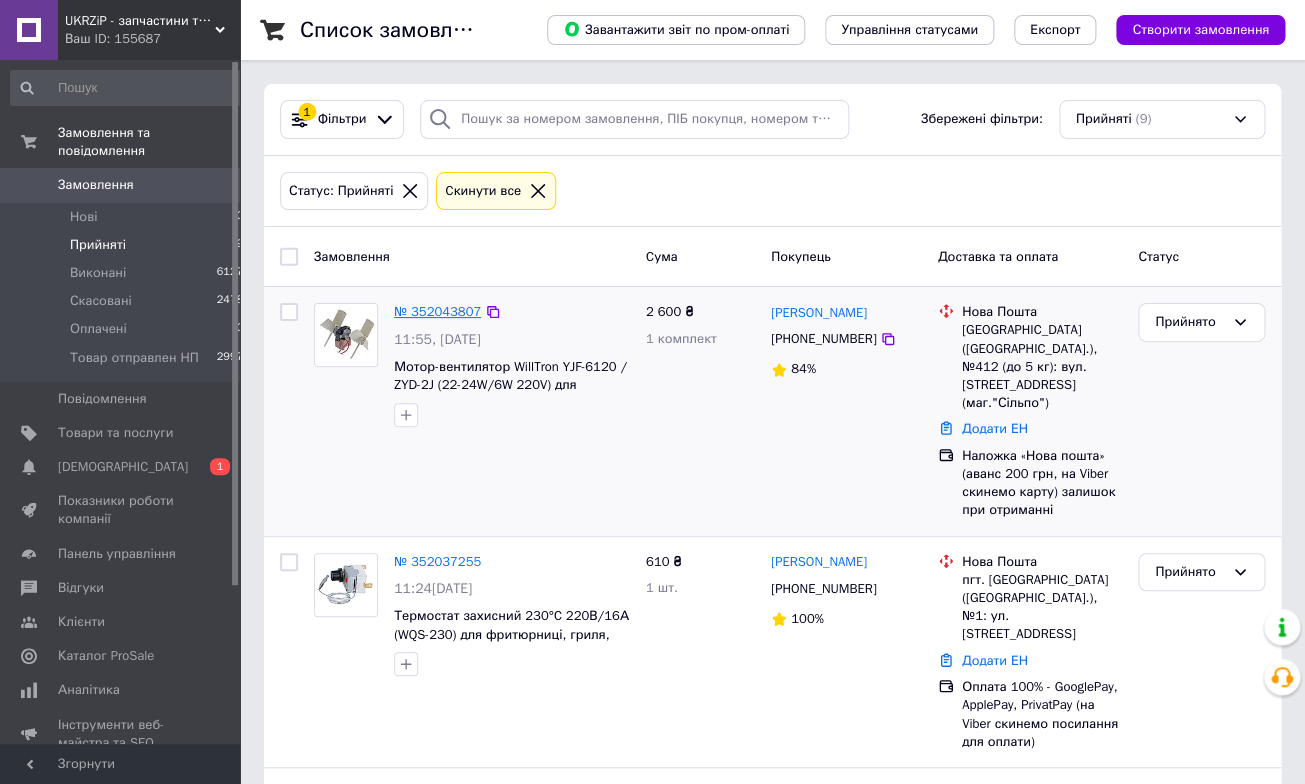 click on "№ 352043807" at bounding box center (437, 311) 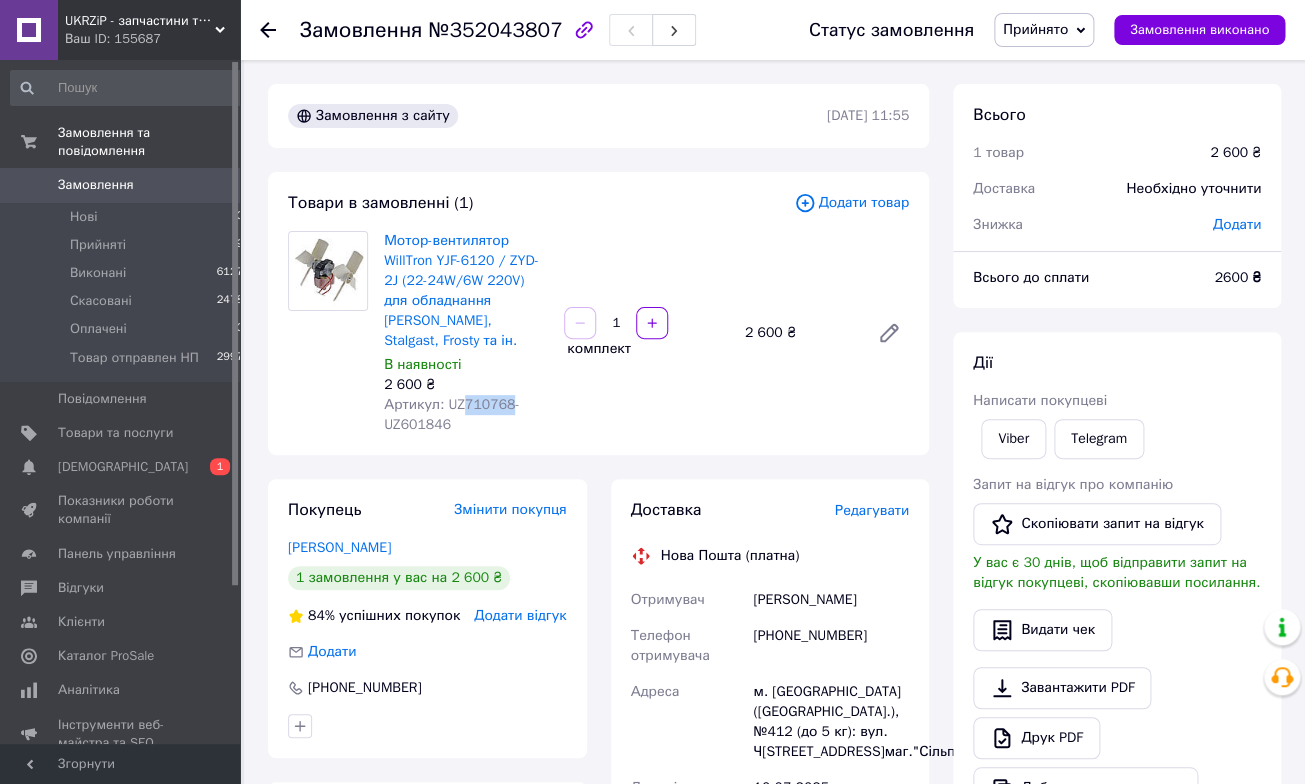 drag, startPoint x: 514, startPoint y: 409, endPoint x: 466, endPoint y: 402, distance: 48.507732 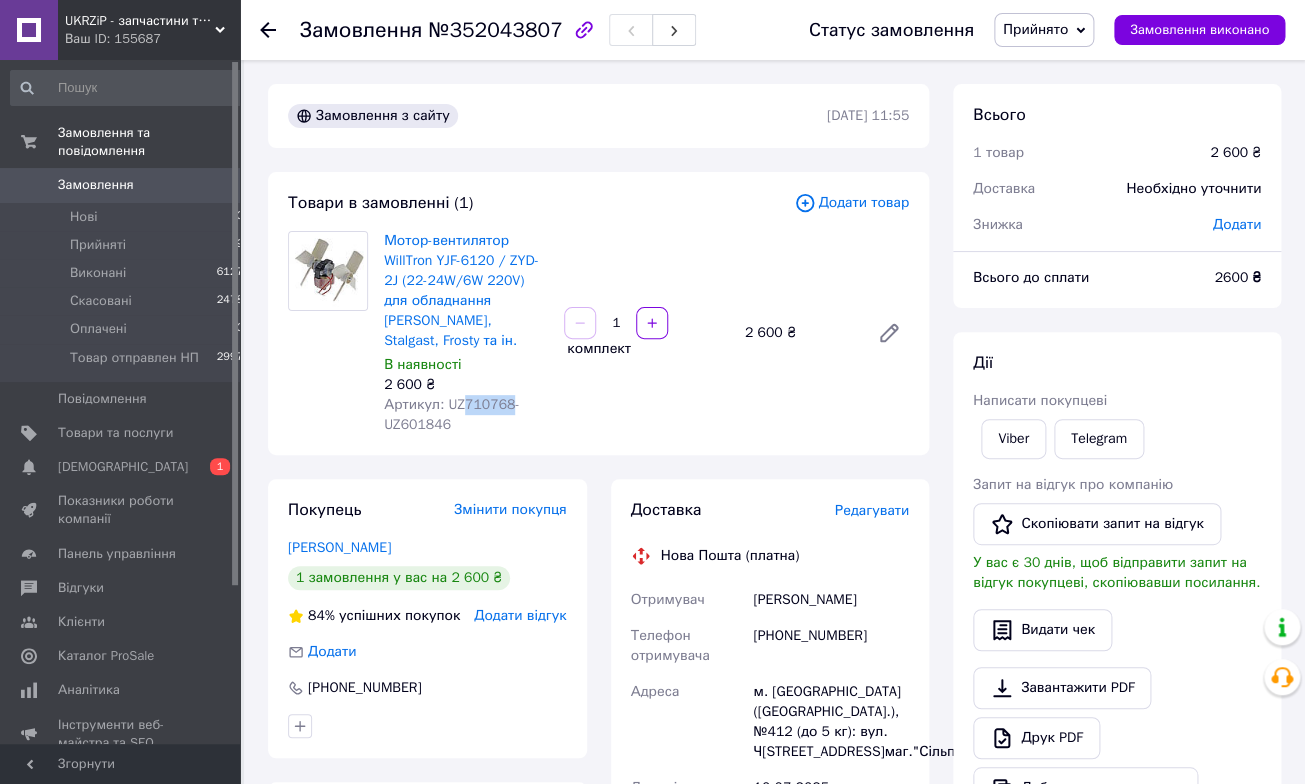 copy on "710768" 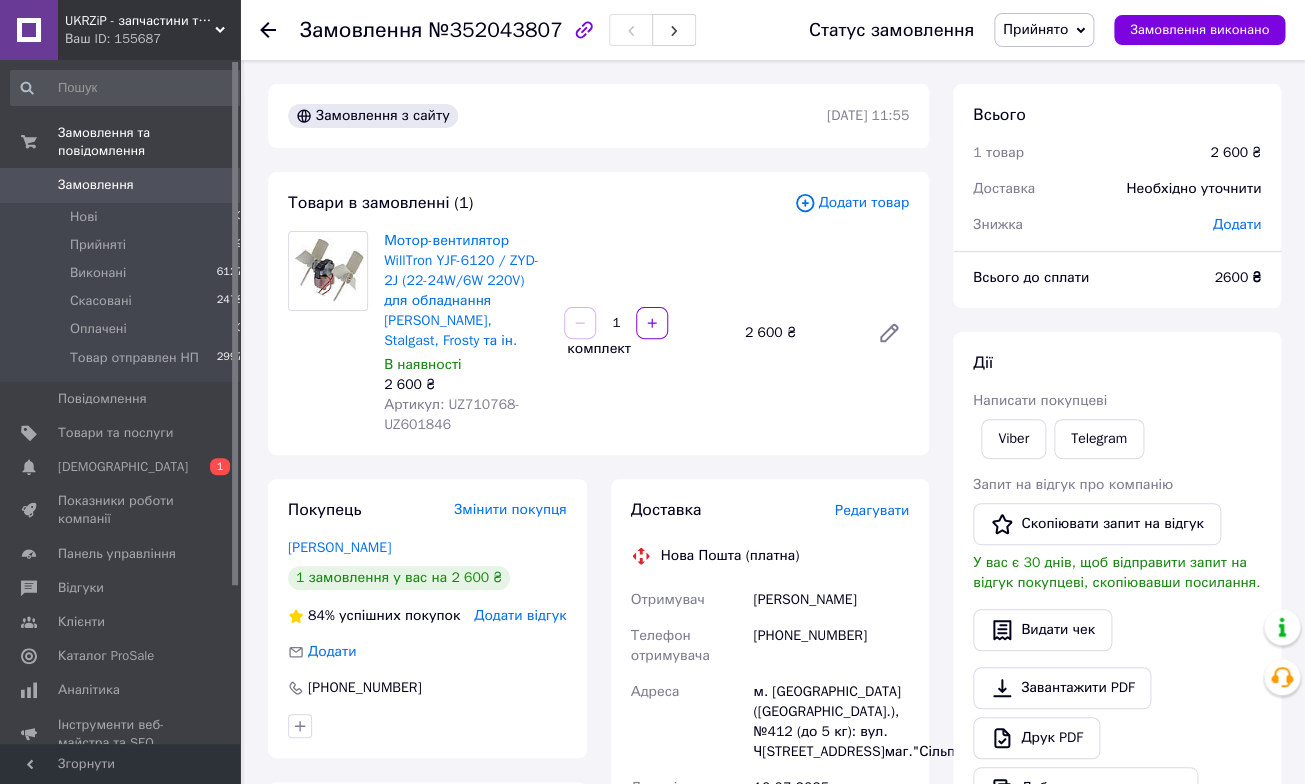 click on "Редагувати" at bounding box center (872, 510) 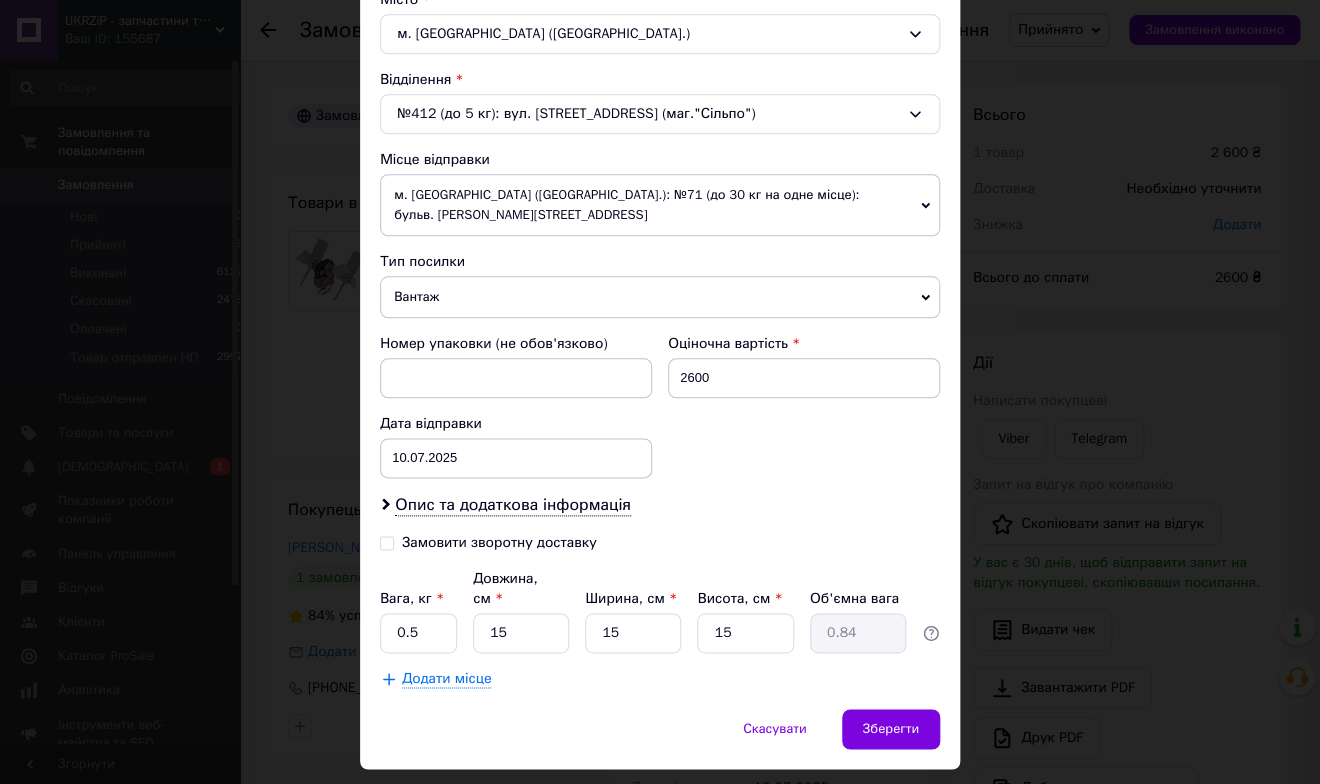 scroll, scrollTop: 578, scrollLeft: 0, axis: vertical 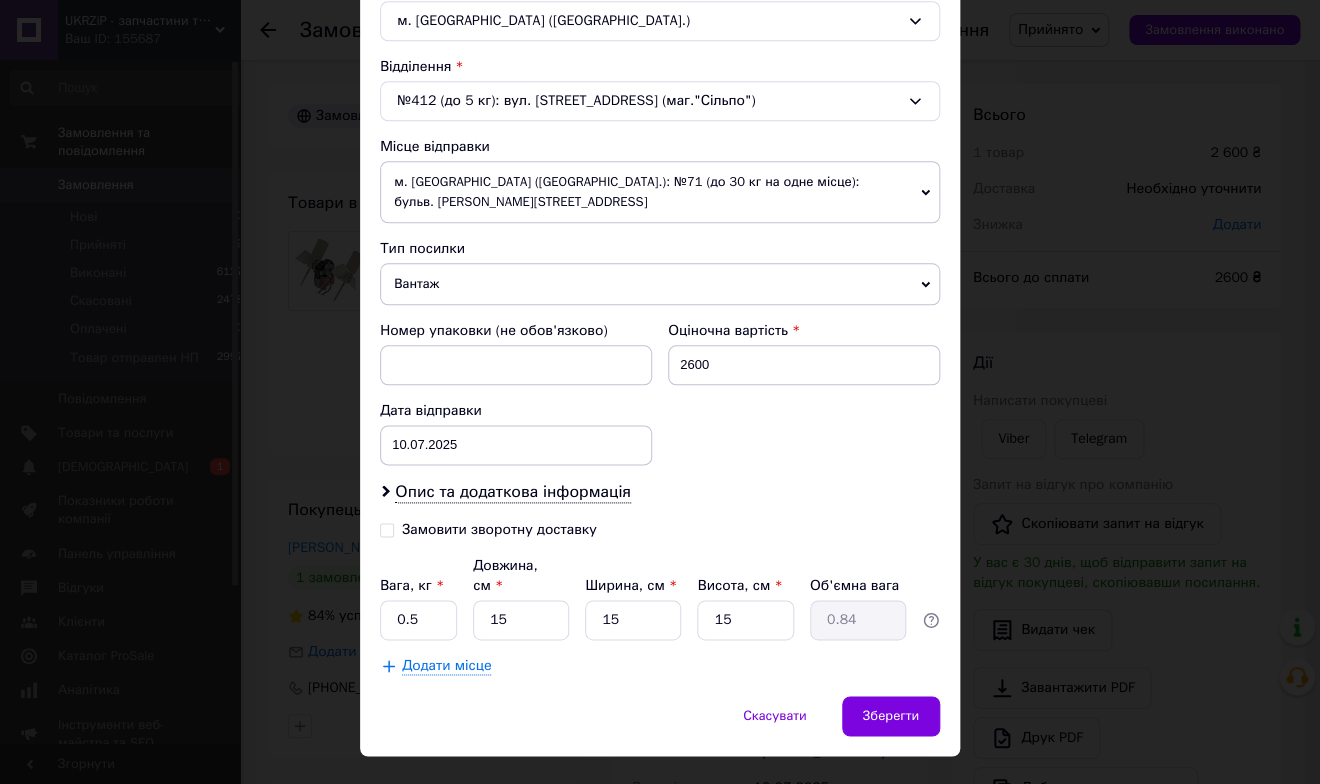 click on "м. [GEOGRAPHIC_DATA] ([GEOGRAPHIC_DATA].): №71 (до 30 кг на одне місце): бульв. [PERSON_NAME][STREET_ADDRESS]" at bounding box center [660, 192] 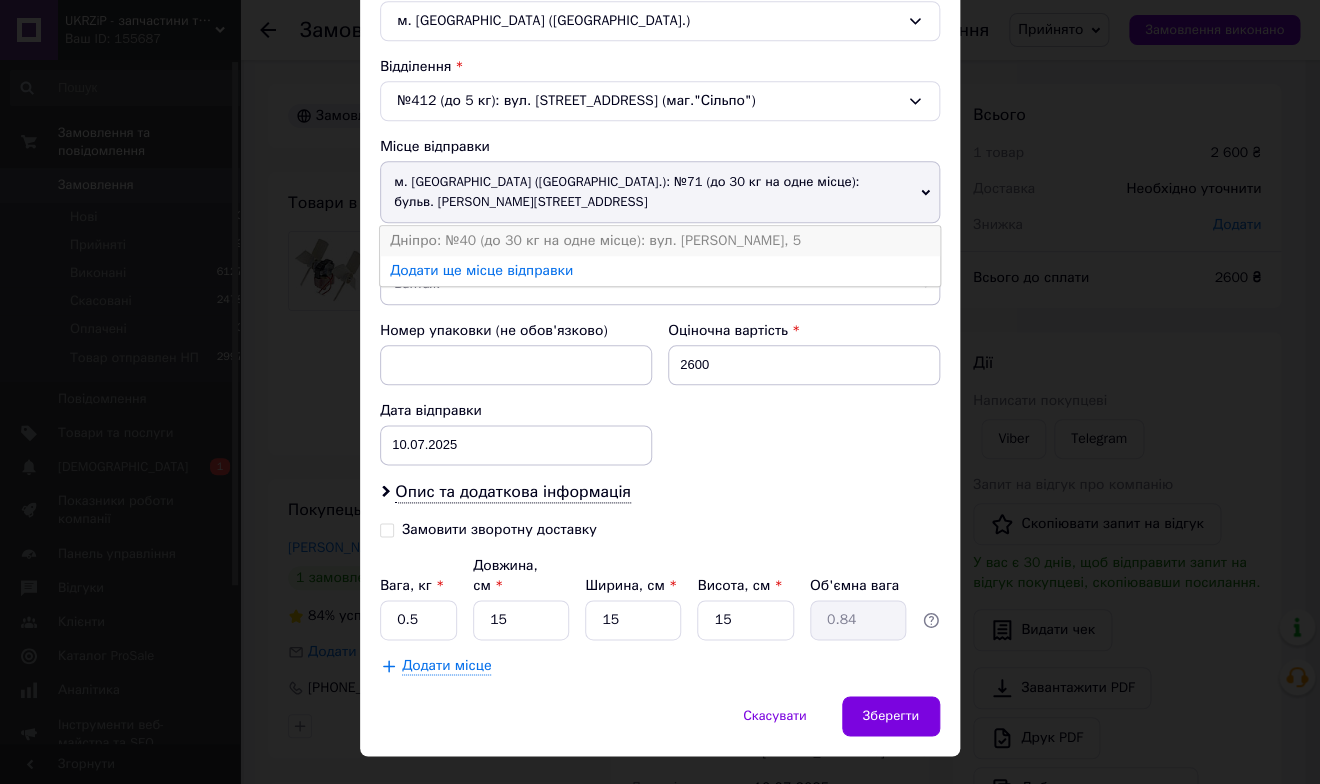 click on "Дніпро: №40 (до 30 кг на одне місце): вул. [PERSON_NAME], 5" at bounding box center [660, 241] 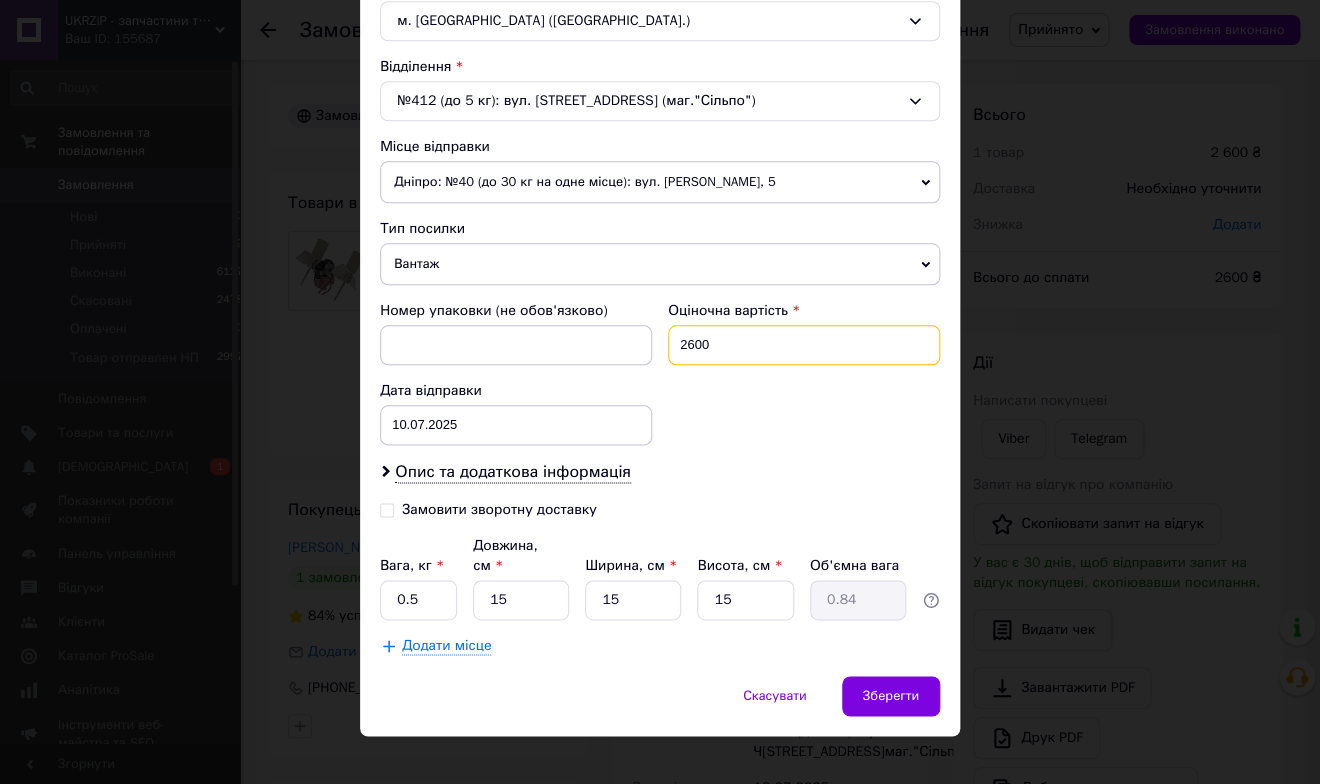 click on "2600" at bounding box center (804, 345) 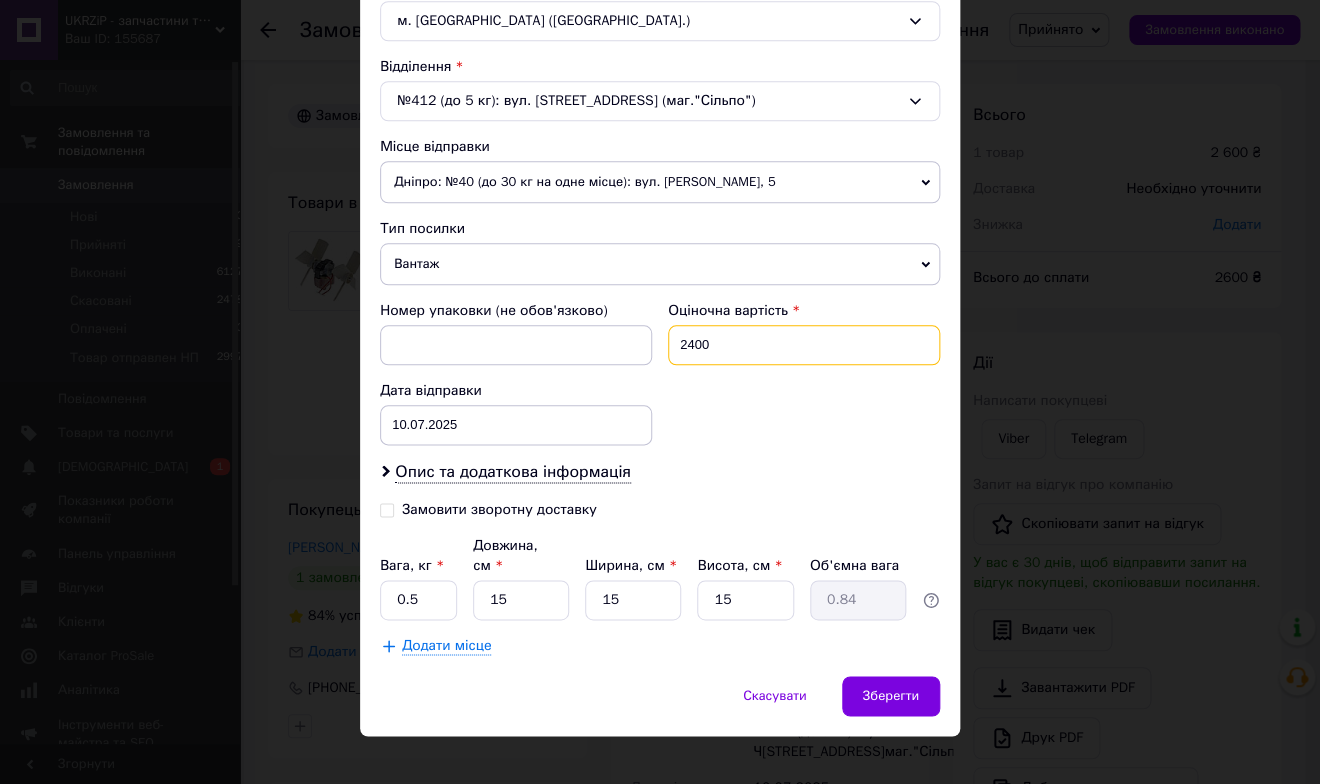 type on "2400" 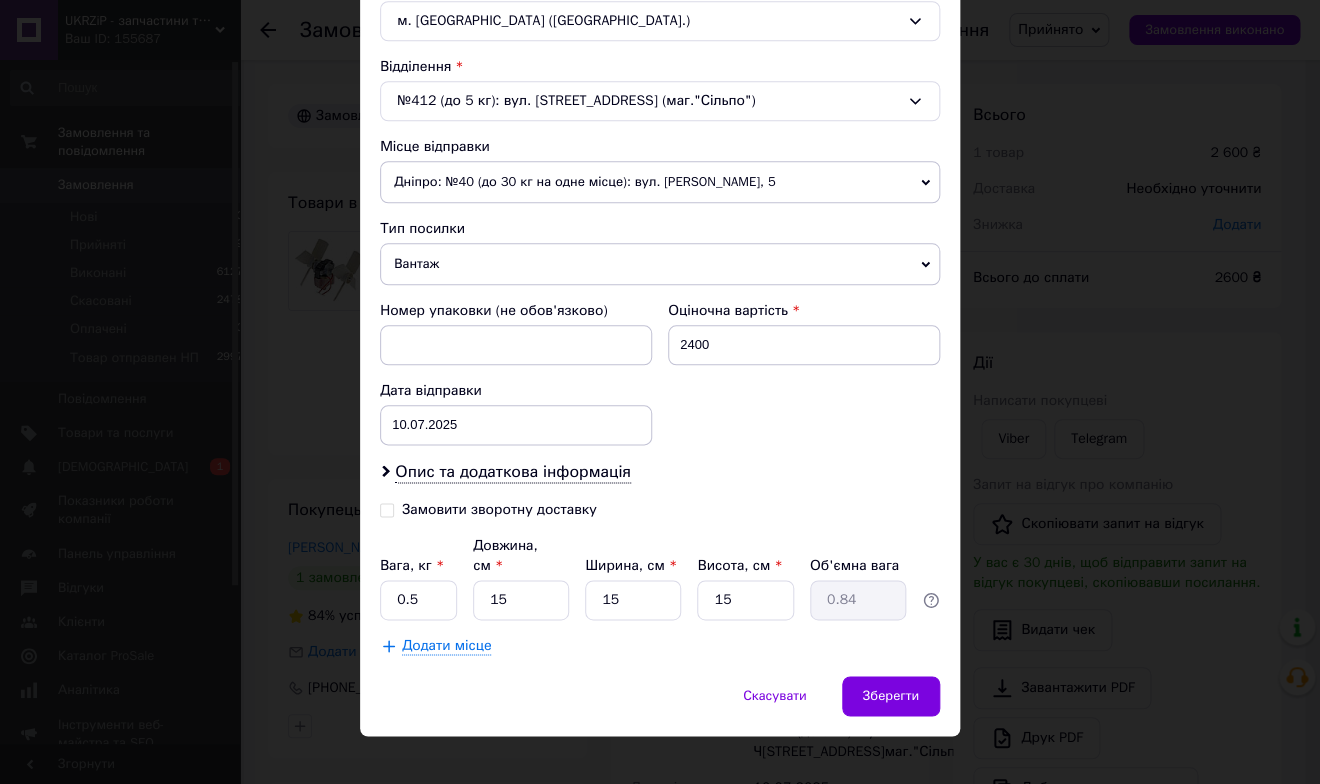click on "Замовити зворотну доставку" at bounding box center [499, 509] 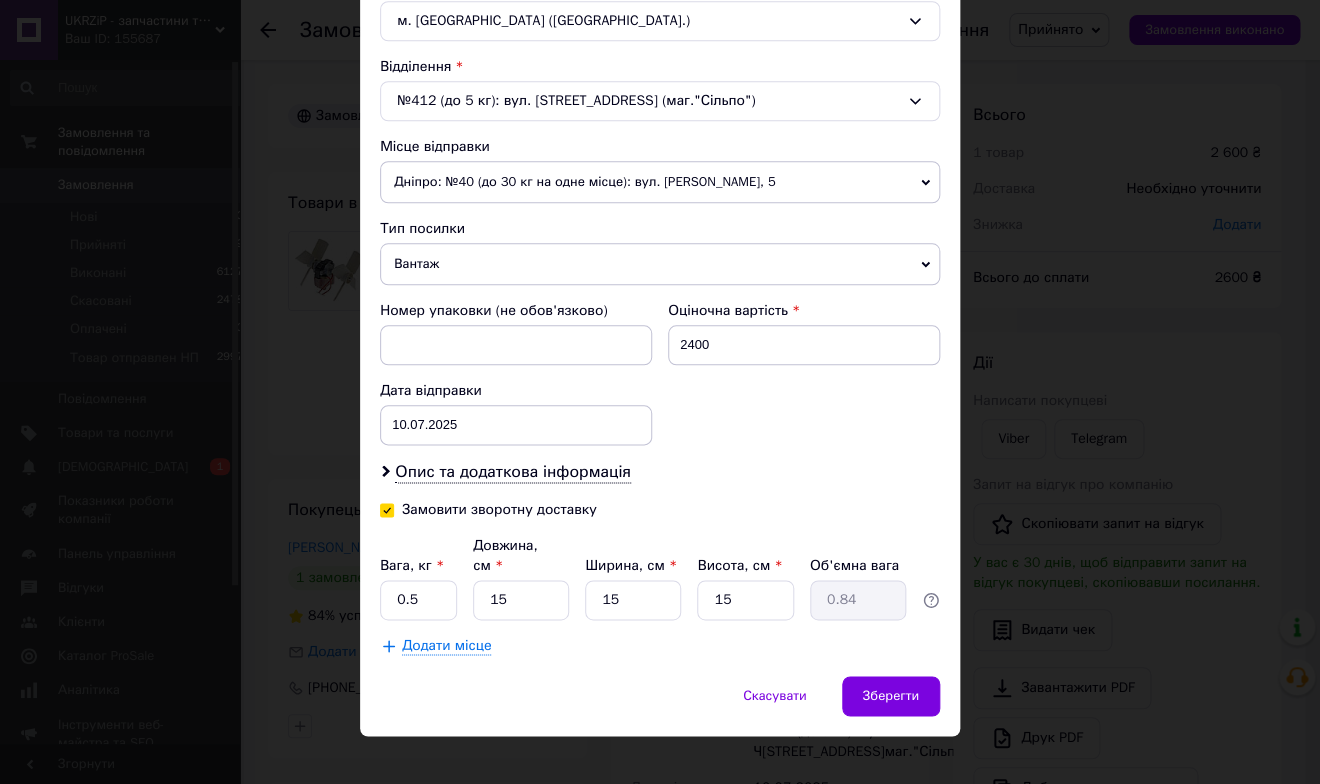 checkbox on "true" 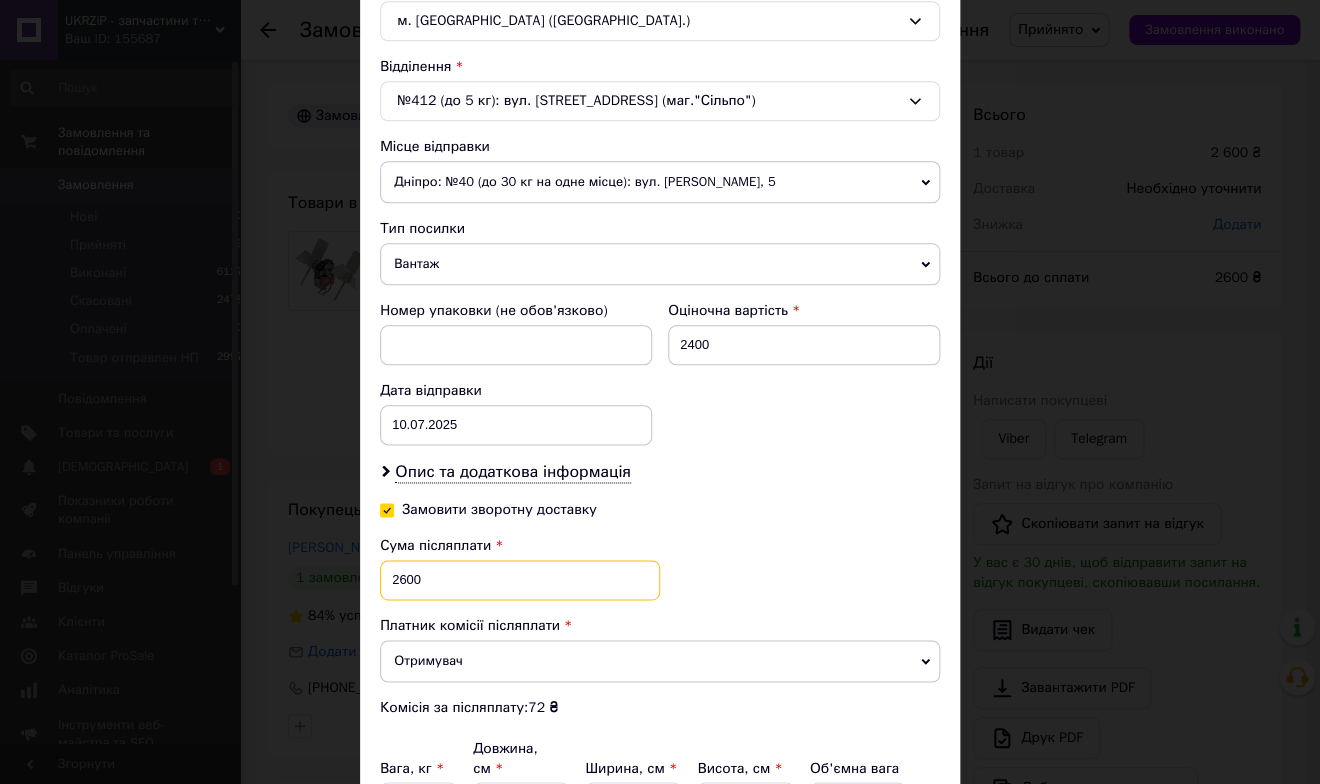 click on "2600" at bounding box center [520, 580] 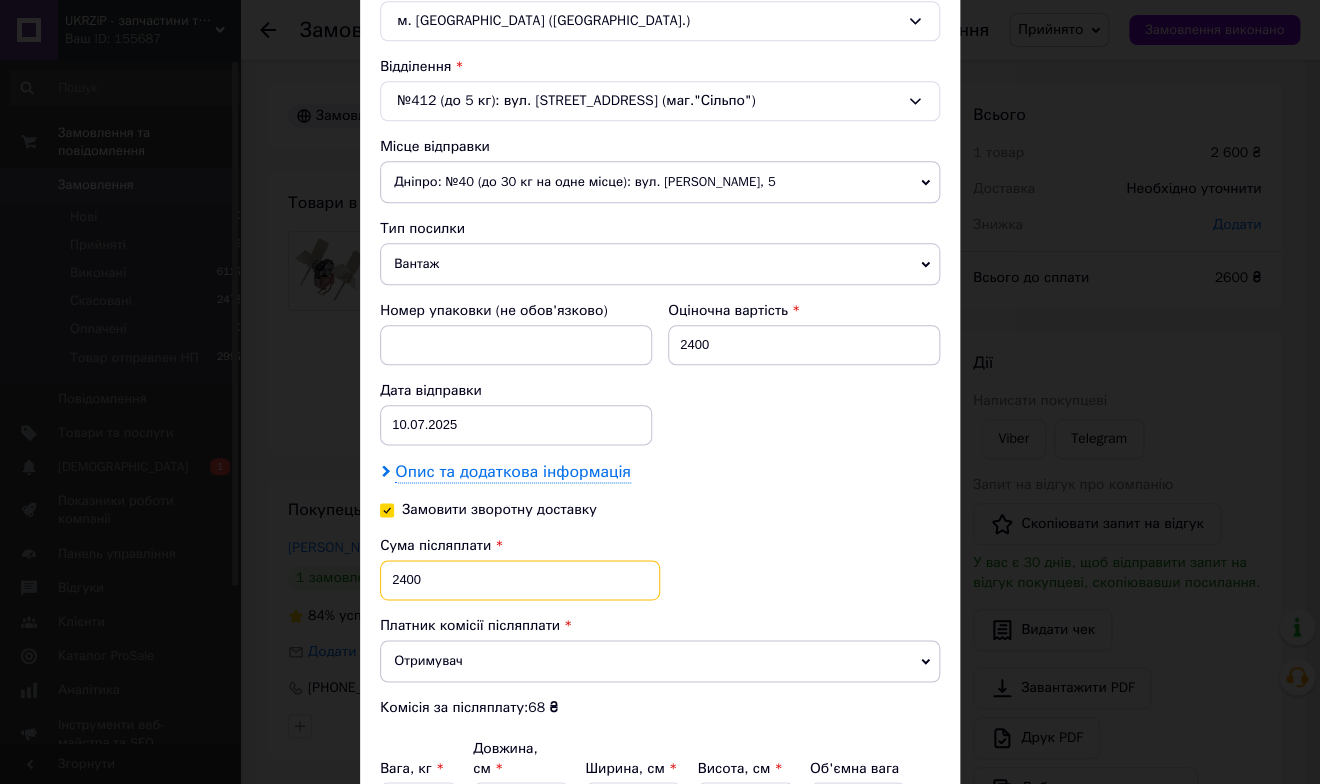 type on "2400" 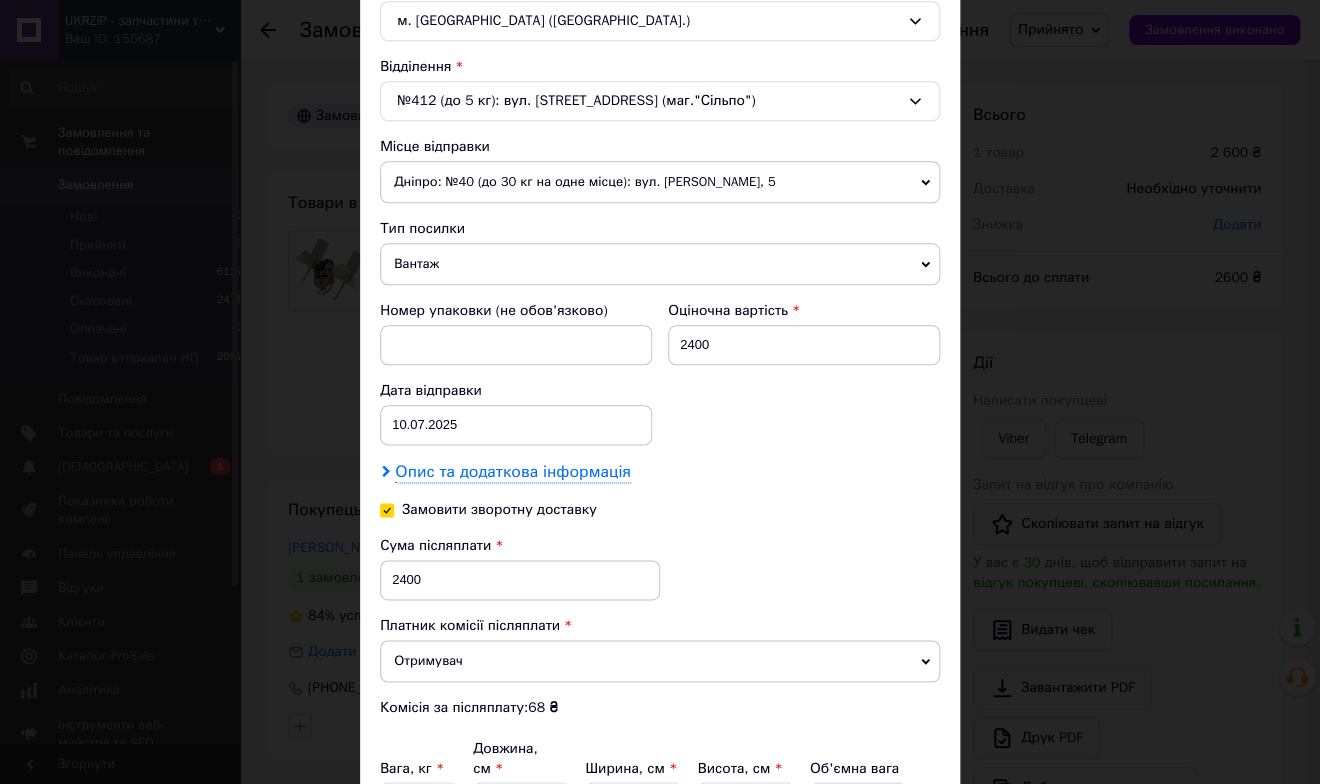 click on "Опис та додаткова інформація" at bounding box center [512, 472] 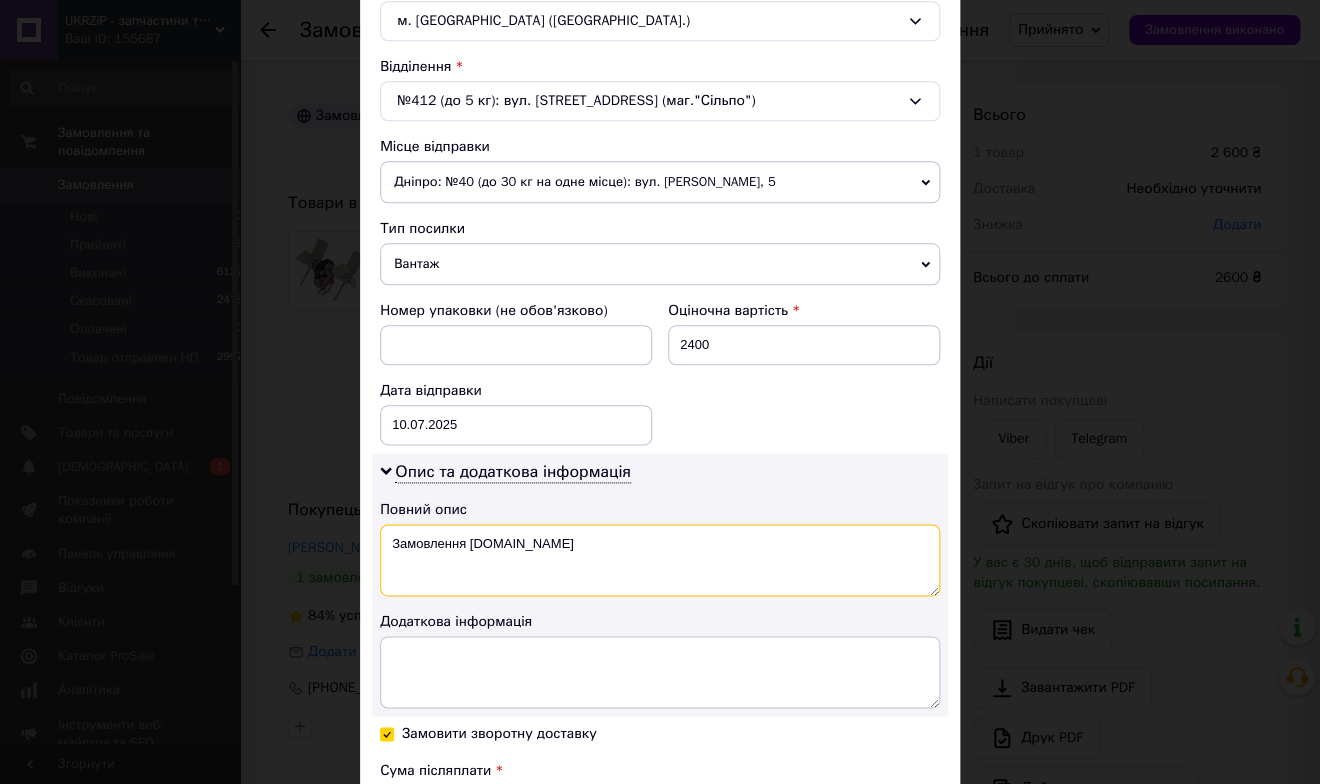 drag, startPoint x: 513, startPoint y: 559, endPoint x: 395, endPoint y: 497, distance: 133.29666 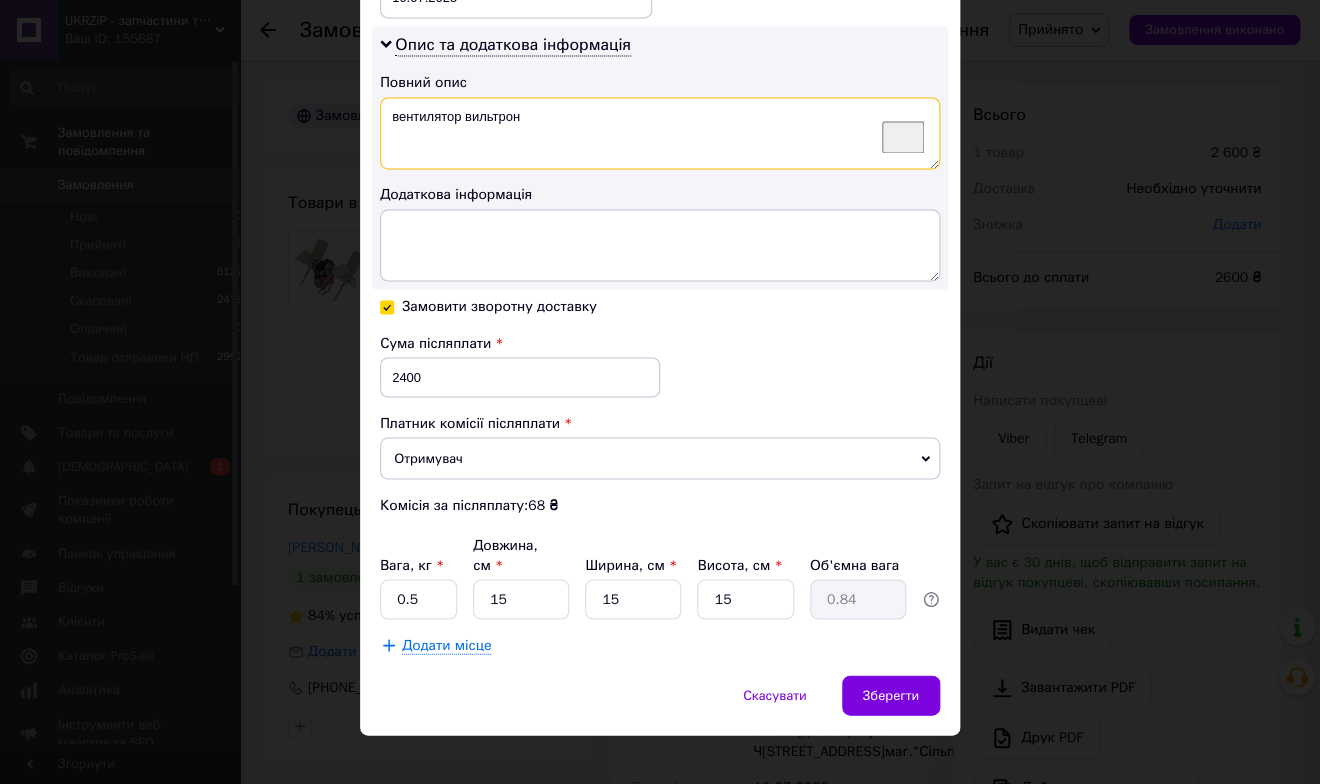 scroll, scrollTop: 1027, scrollLeft: 0, axis: vertical 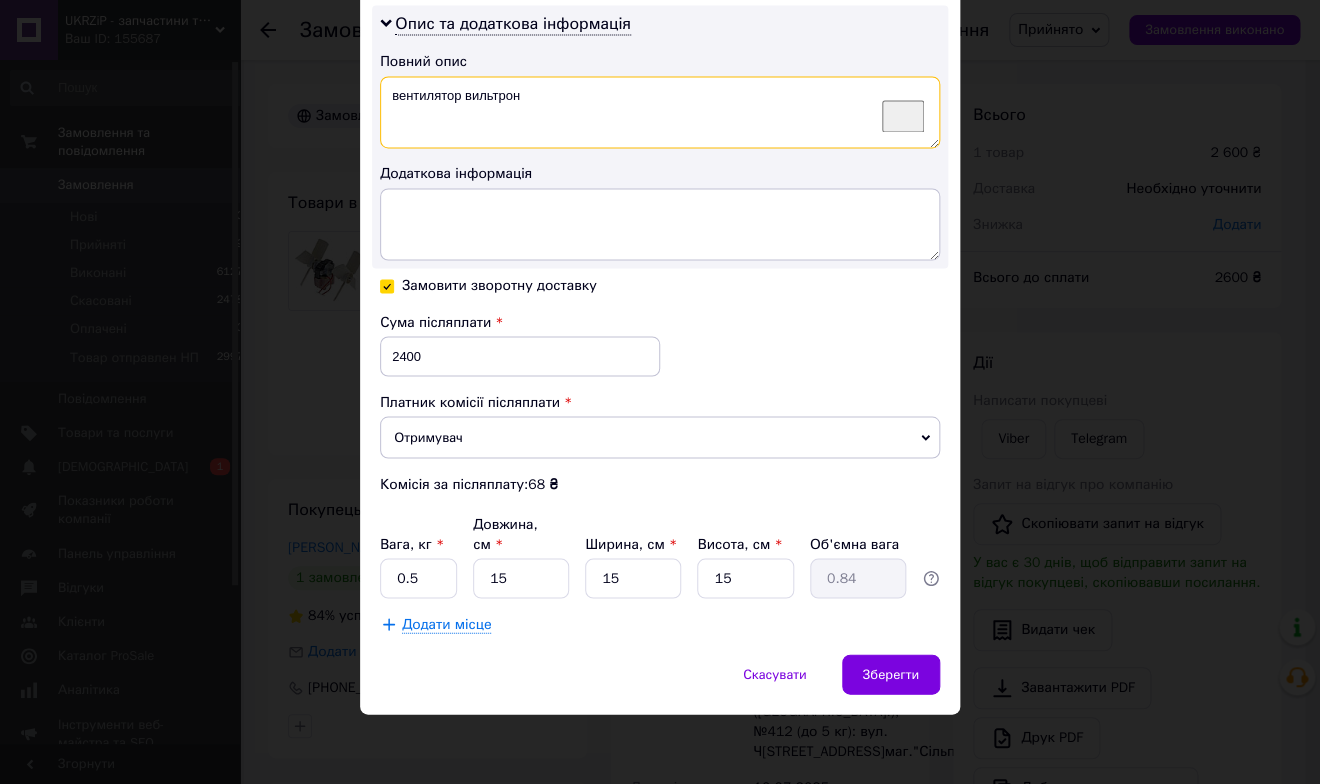 type on "вентилятор вильтрон" 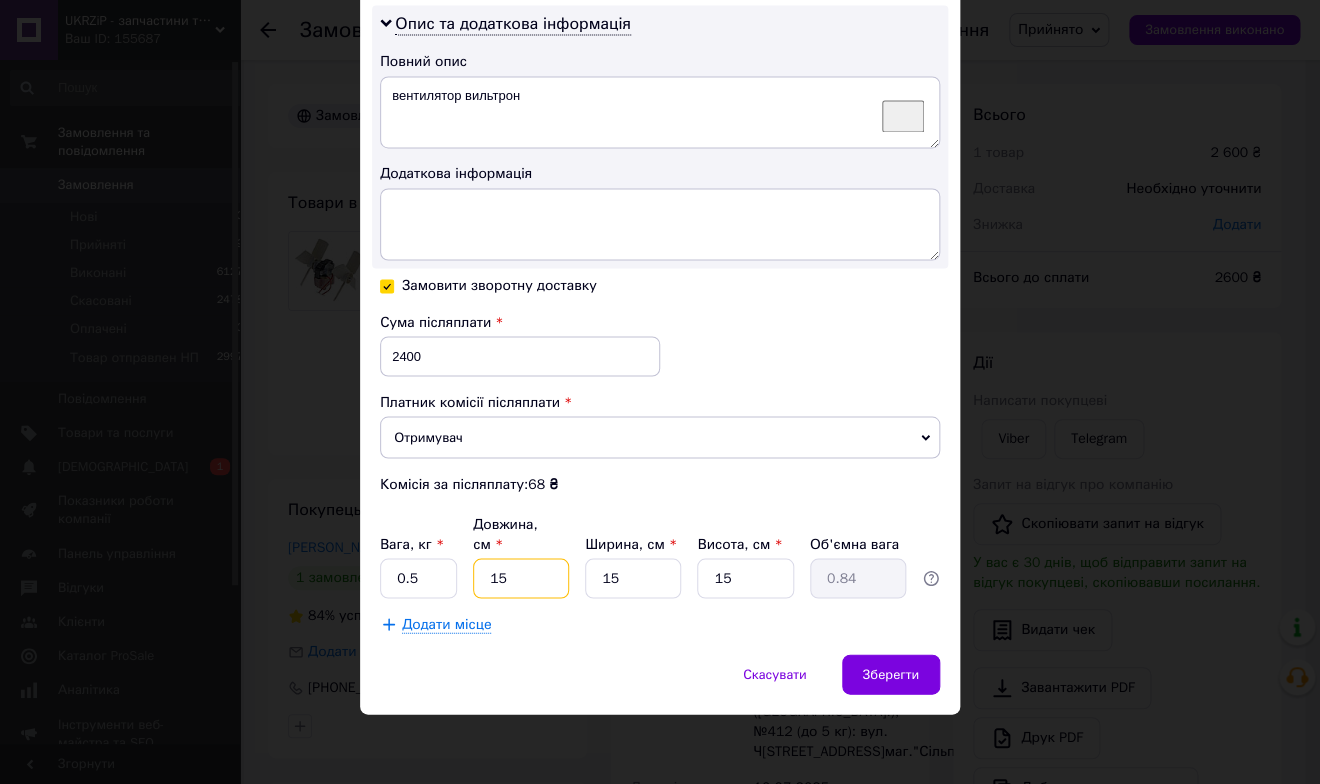 click on "15" at bounding box center (521, 578) 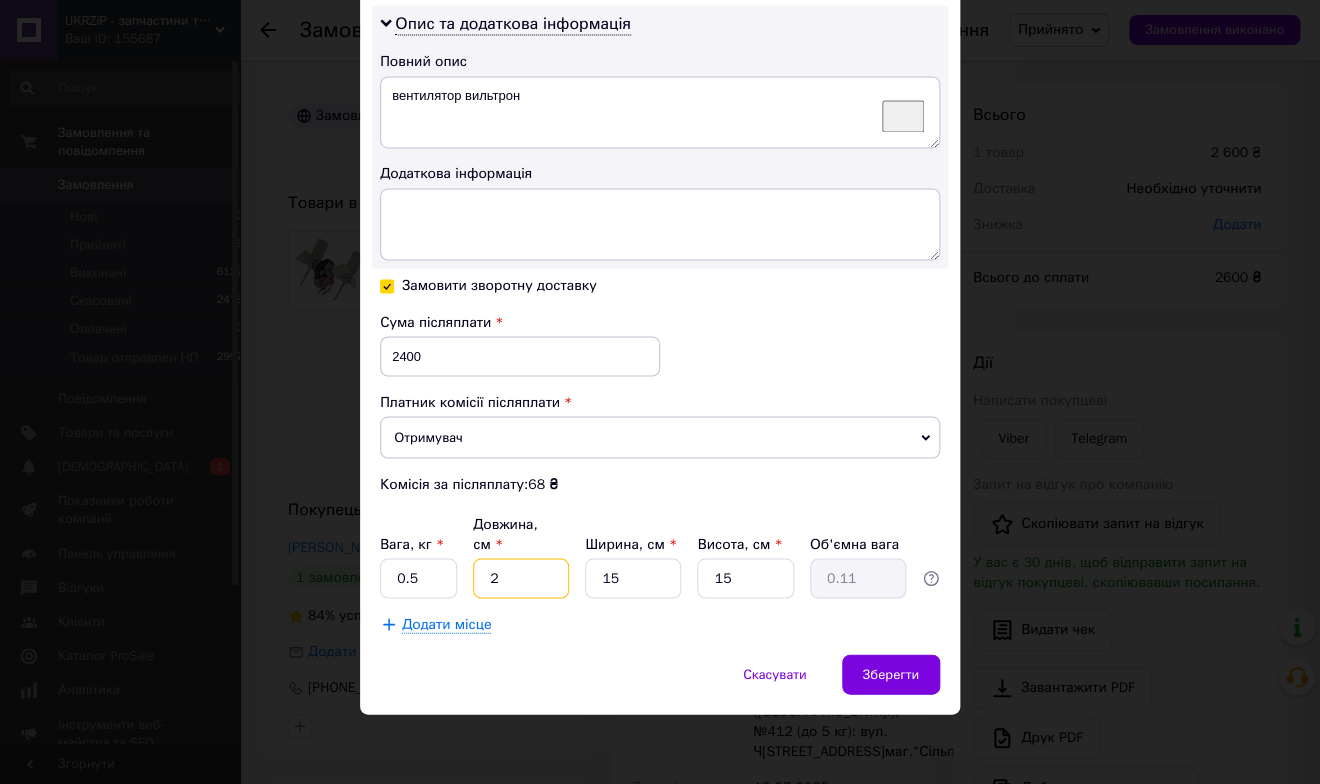 type on "20" 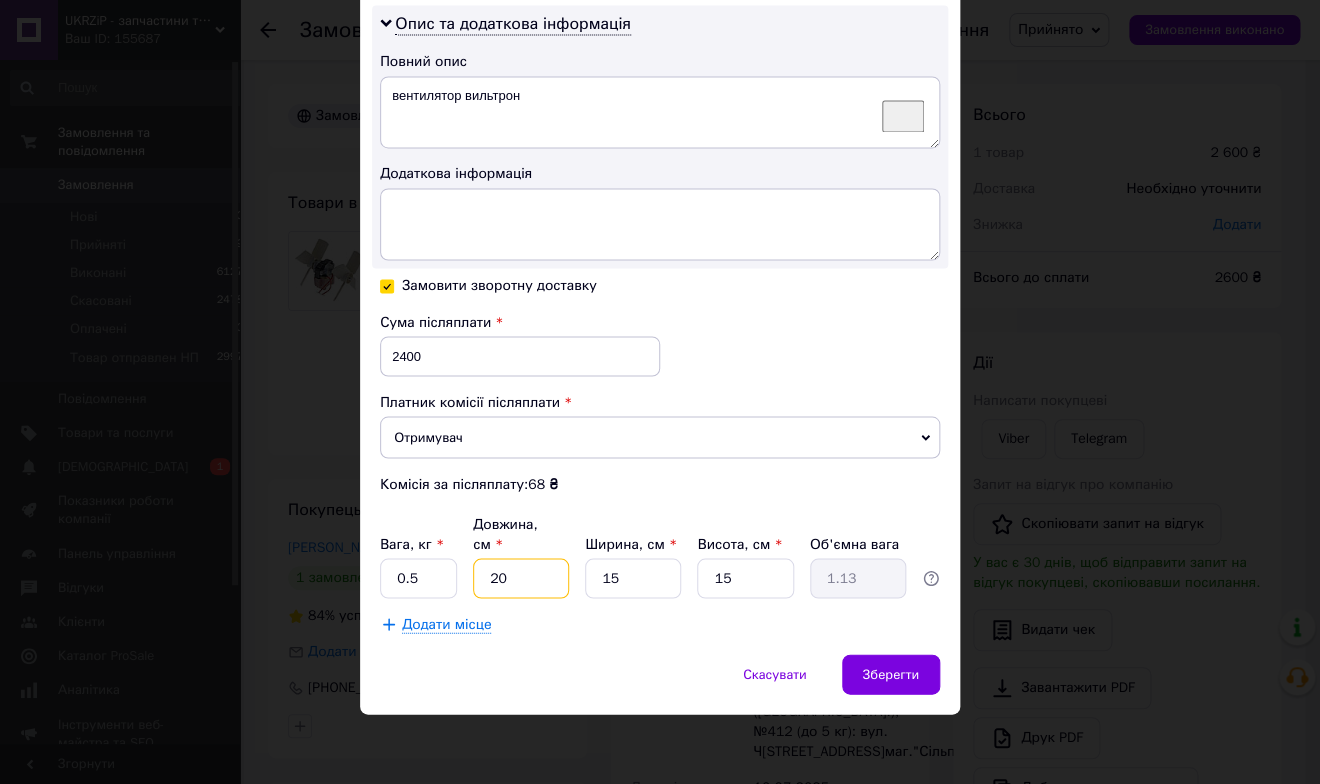 type on "20" 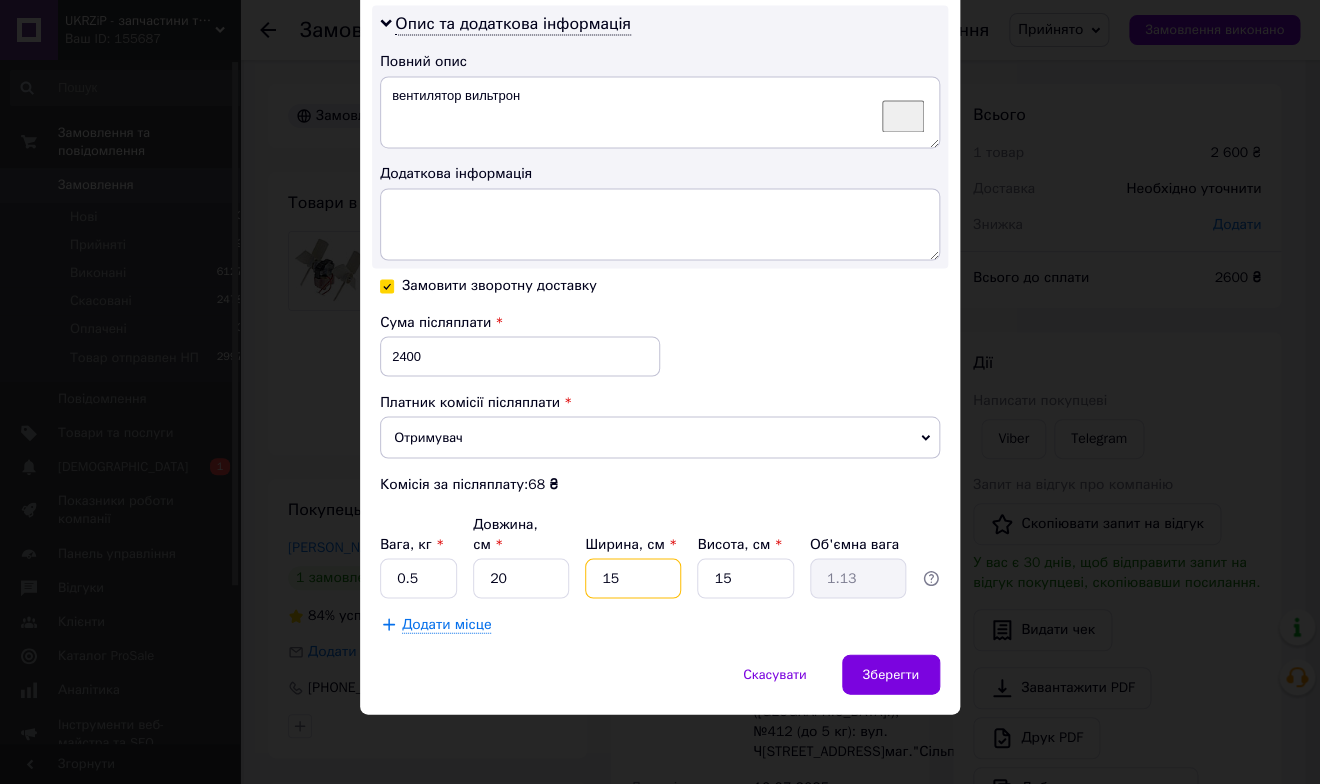 drag, startPoint x: 622, startPoint y: 588, endPoint x: 535, endPoint y: 544, distance: 97.49359 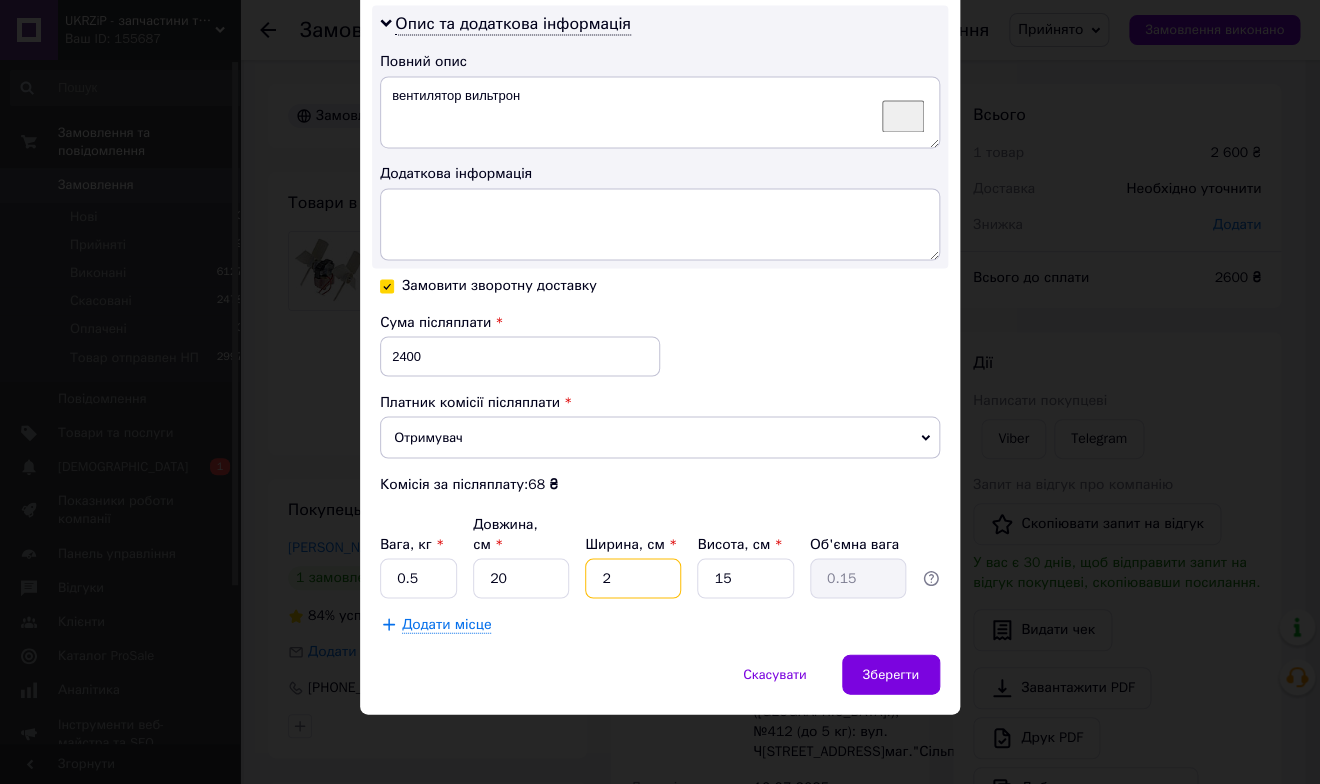 type on "20" 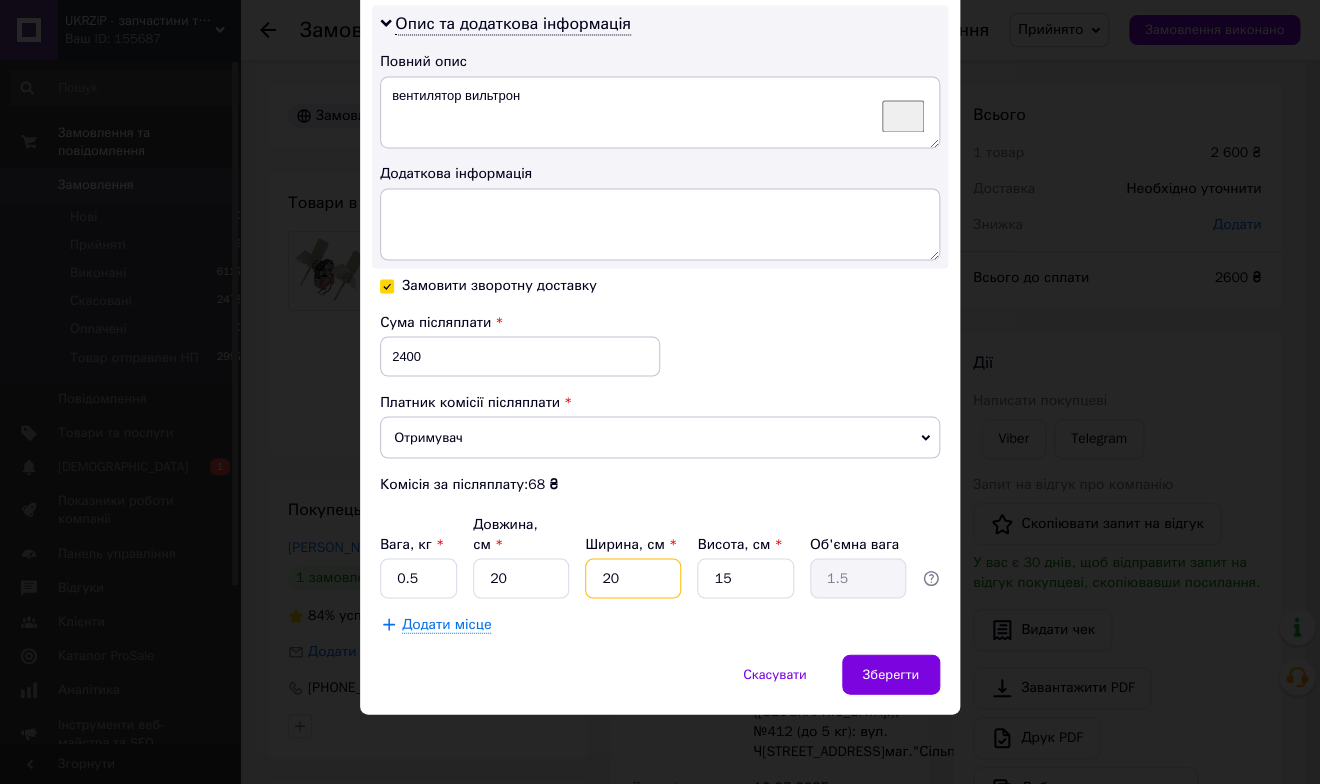 type on "20" 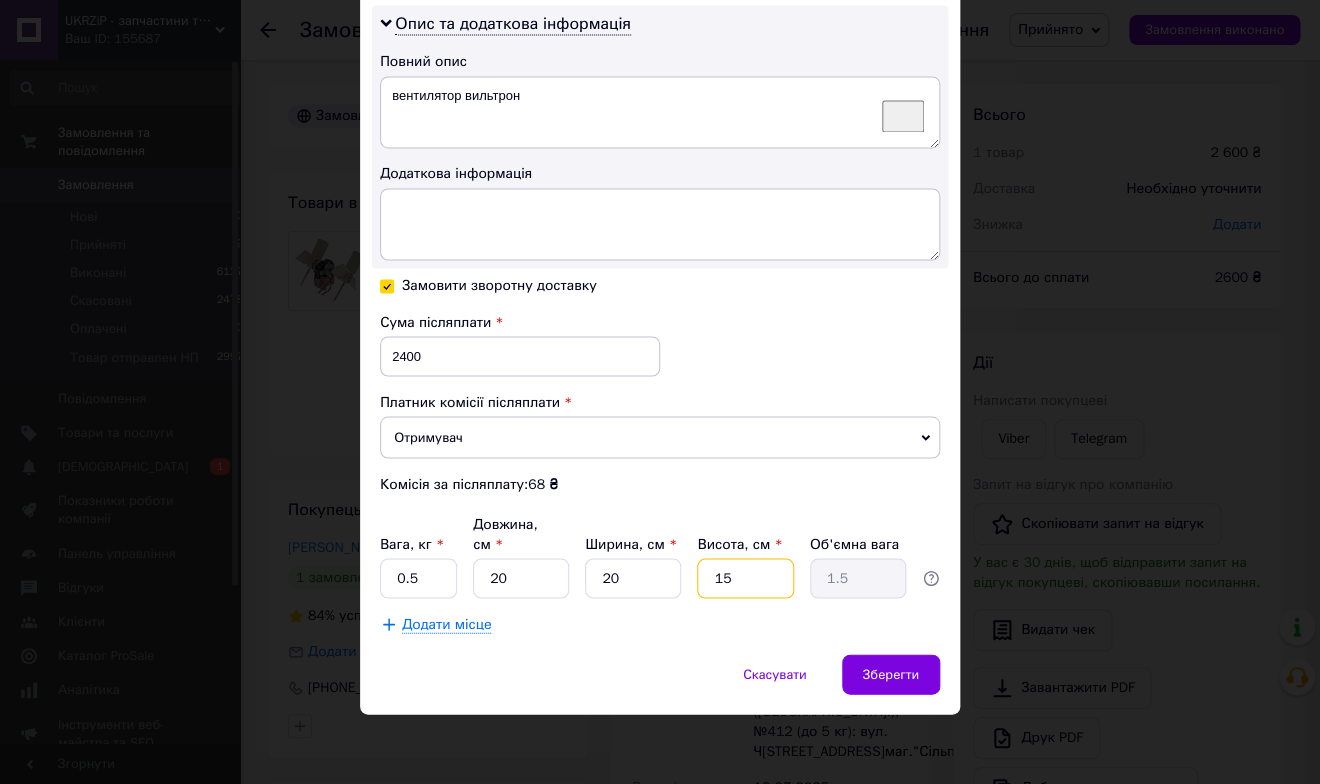 click on "15" at bounding box center [745, 578] 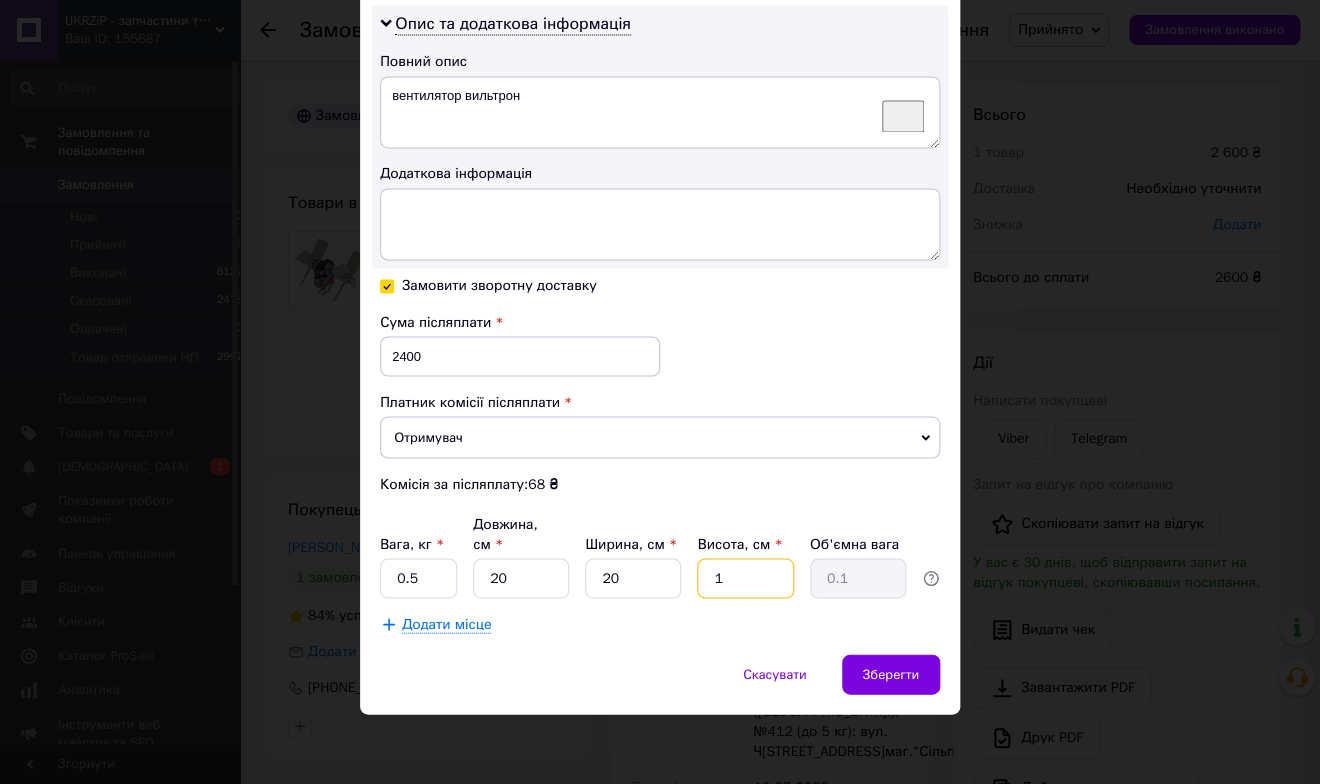 type on "16" 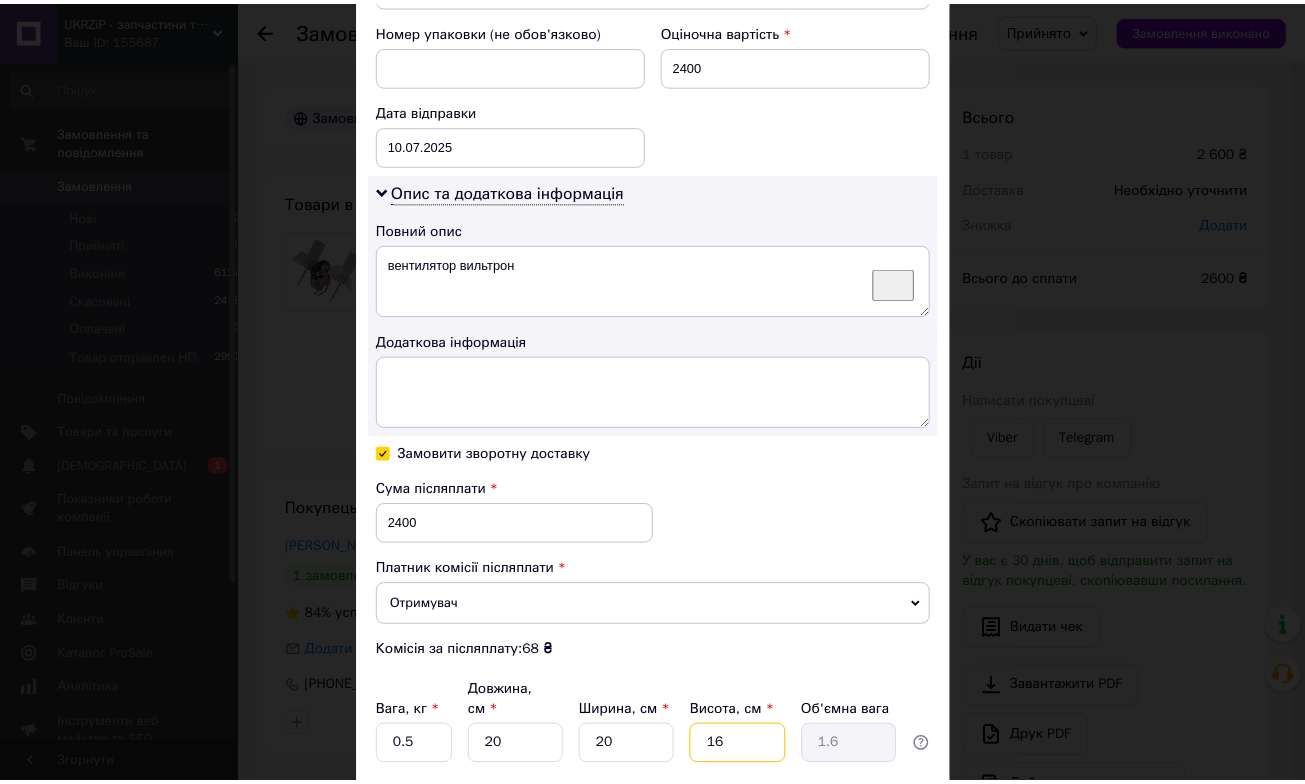 scroll, scrollTop: 1027, scrollLeft: 0, axis: vertical 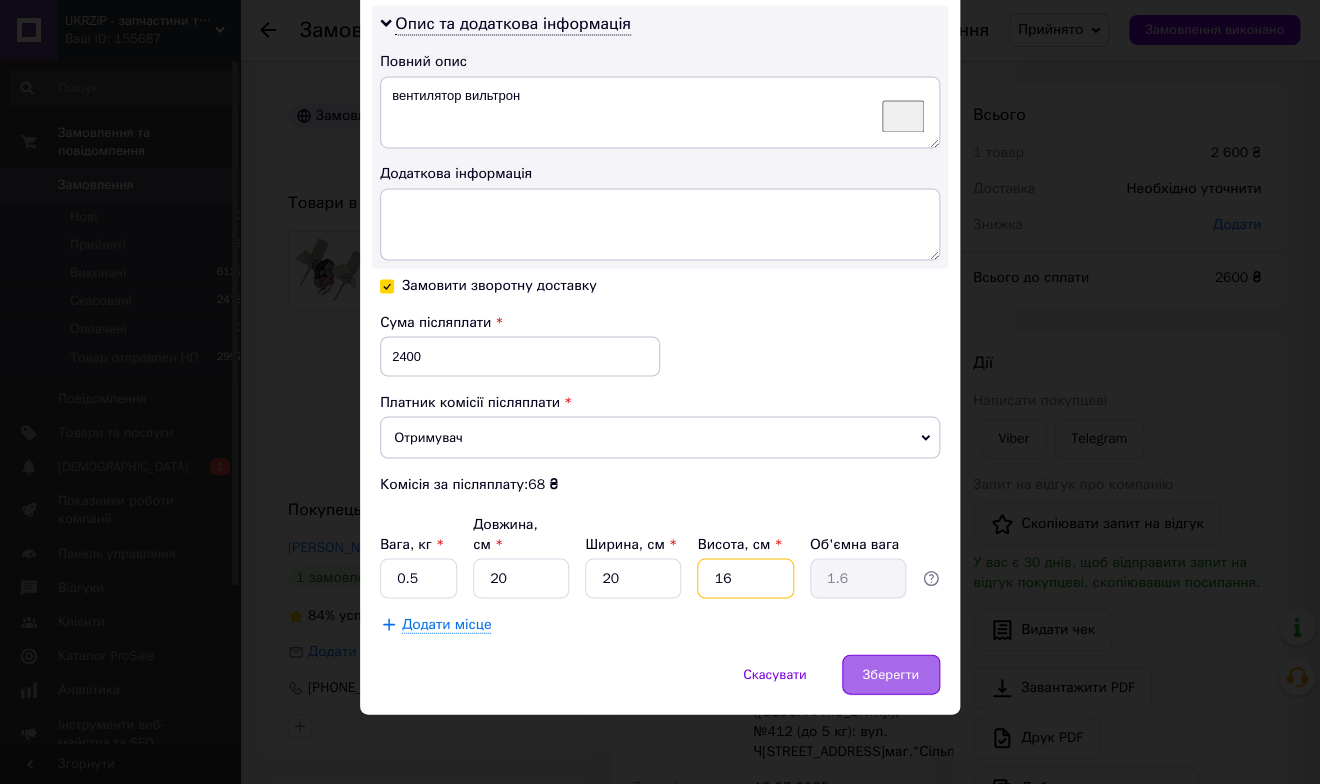 type on "16" 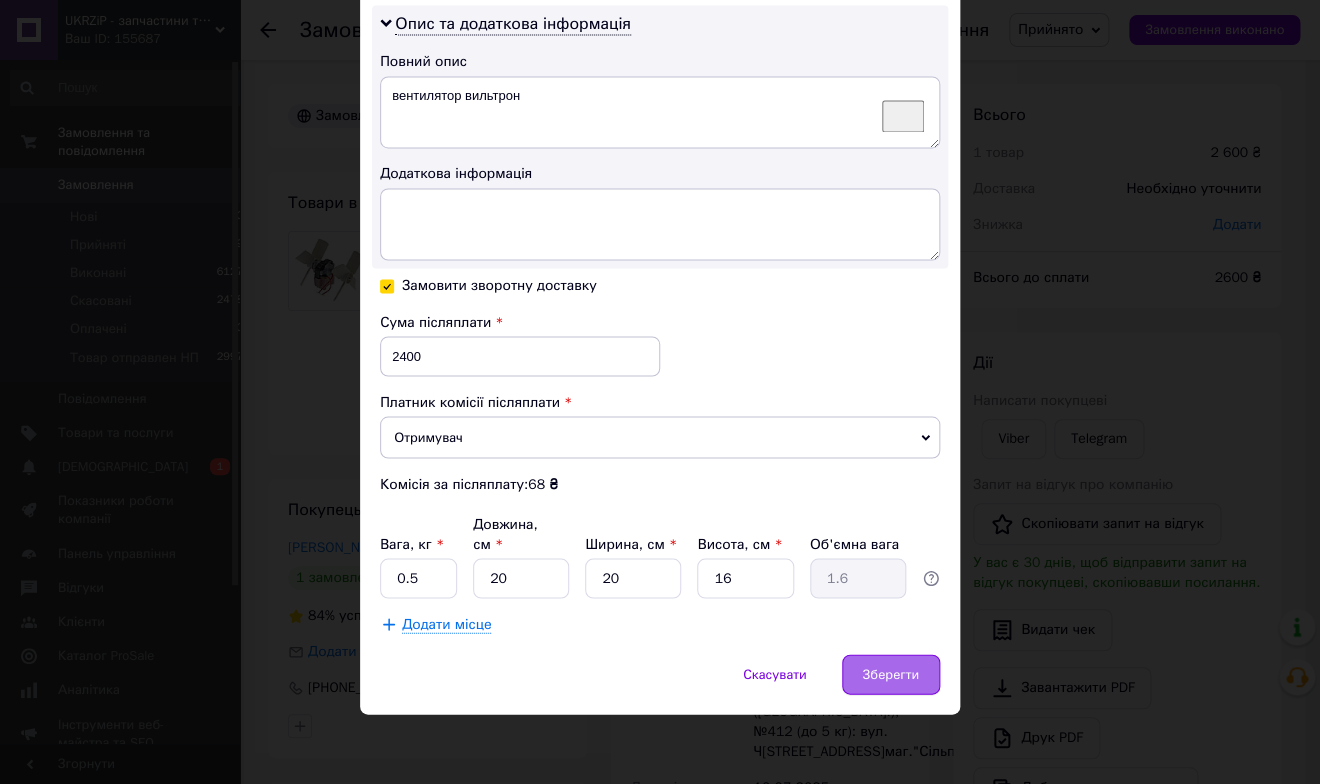 click on "Зберегти" at bounding box center (891, 674) 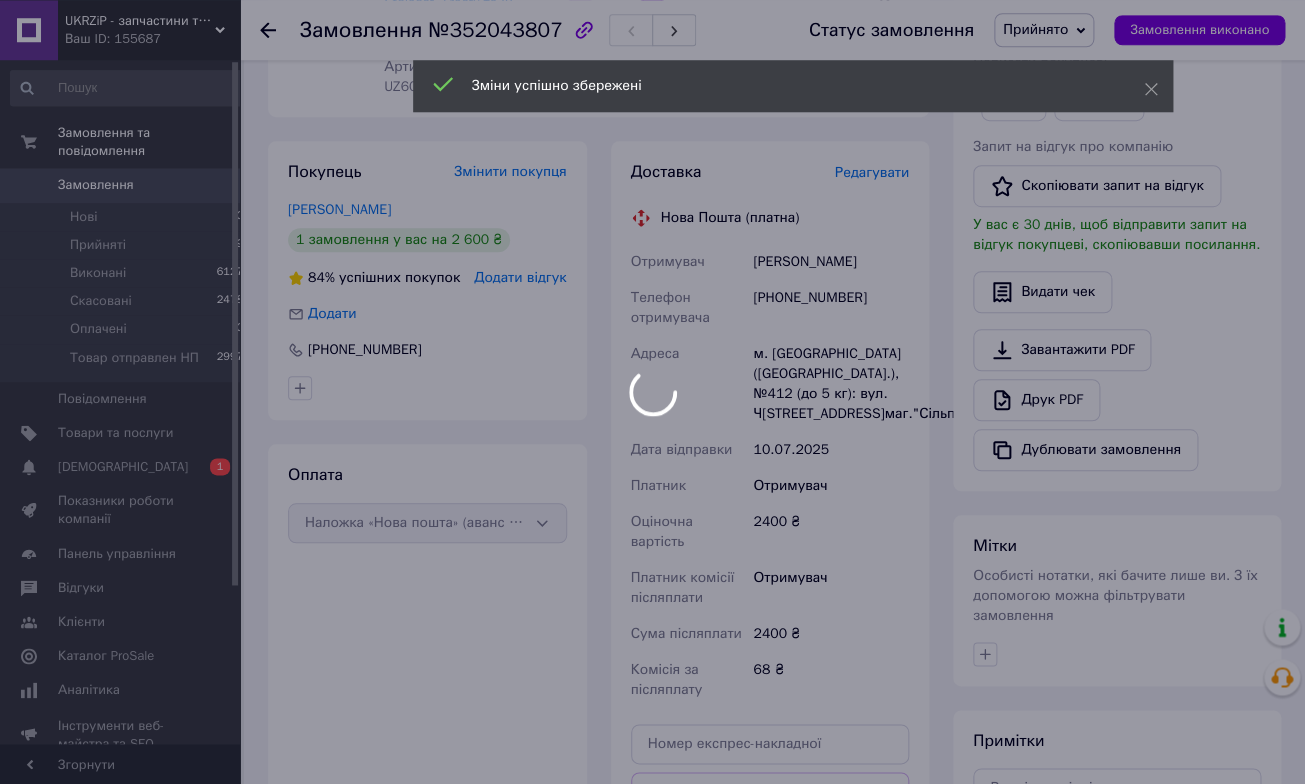 scroll, scrollTop: 592, scrollLeft: 0, axis: vertical 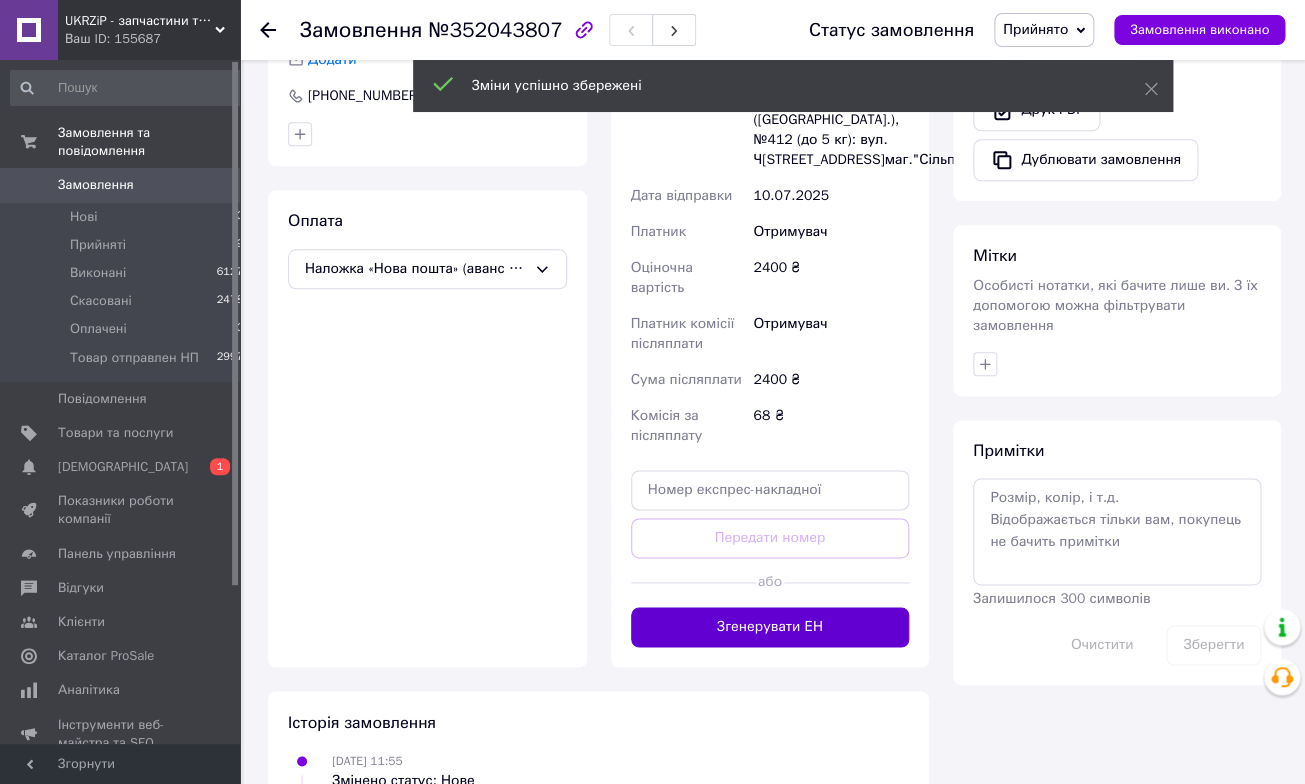 click on "Згенерувати ЕН" at bounding box center [770, 627] 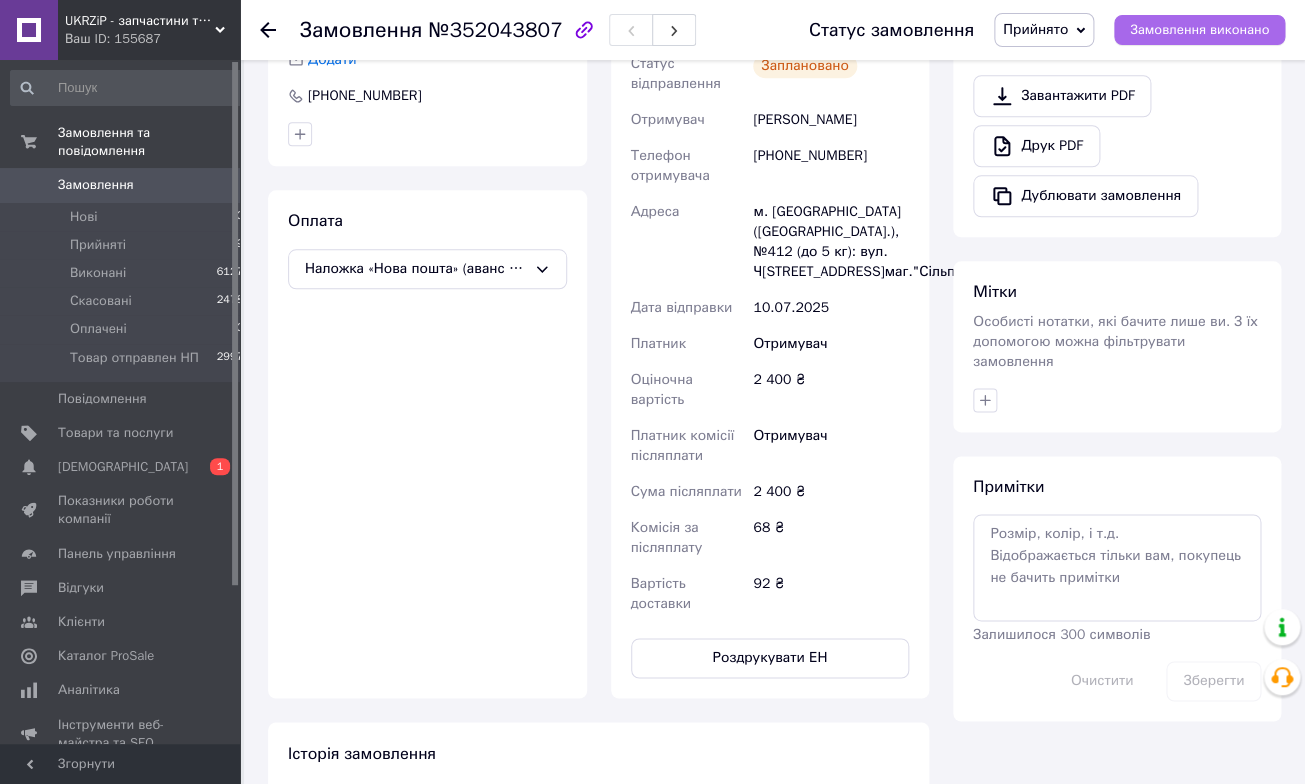 click on "Замовлення виконано" at bounding box center (1199, 30) 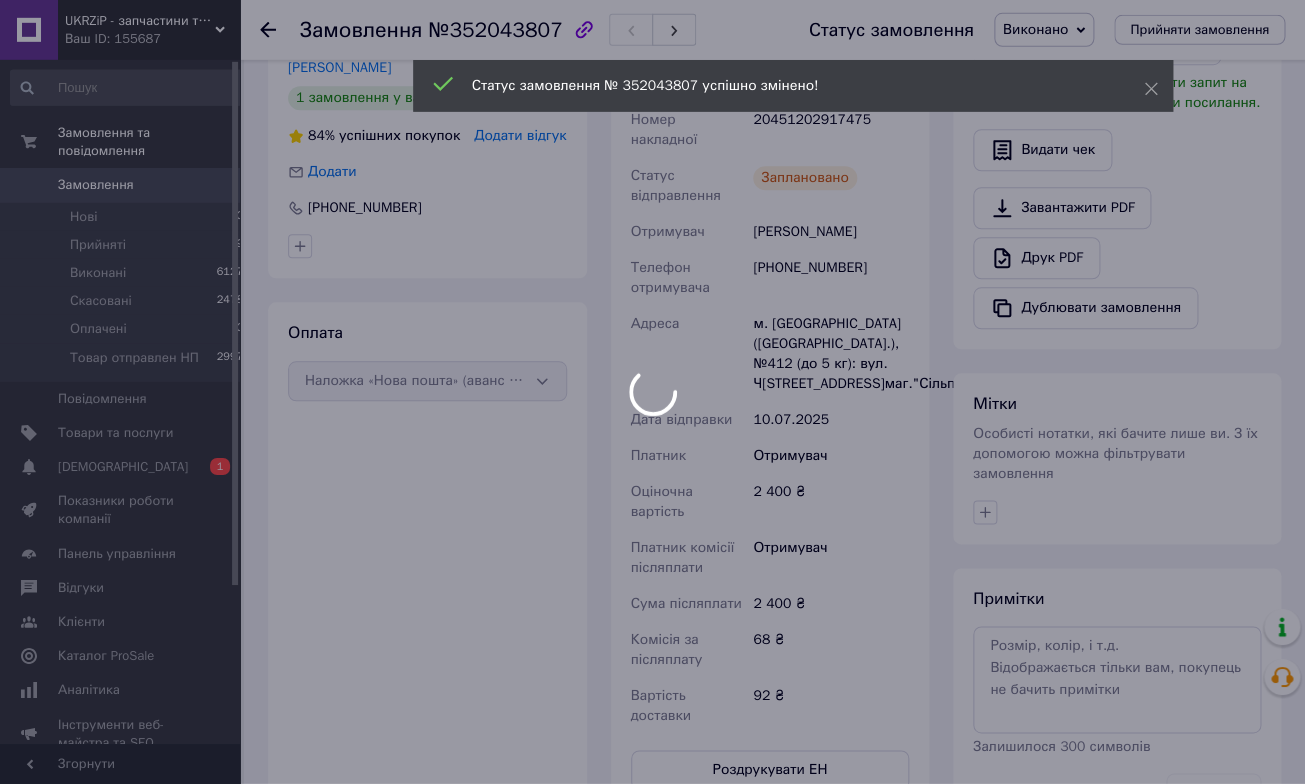 scroll, scrollTop: 320, scrollLeft: 0, axis: vertical 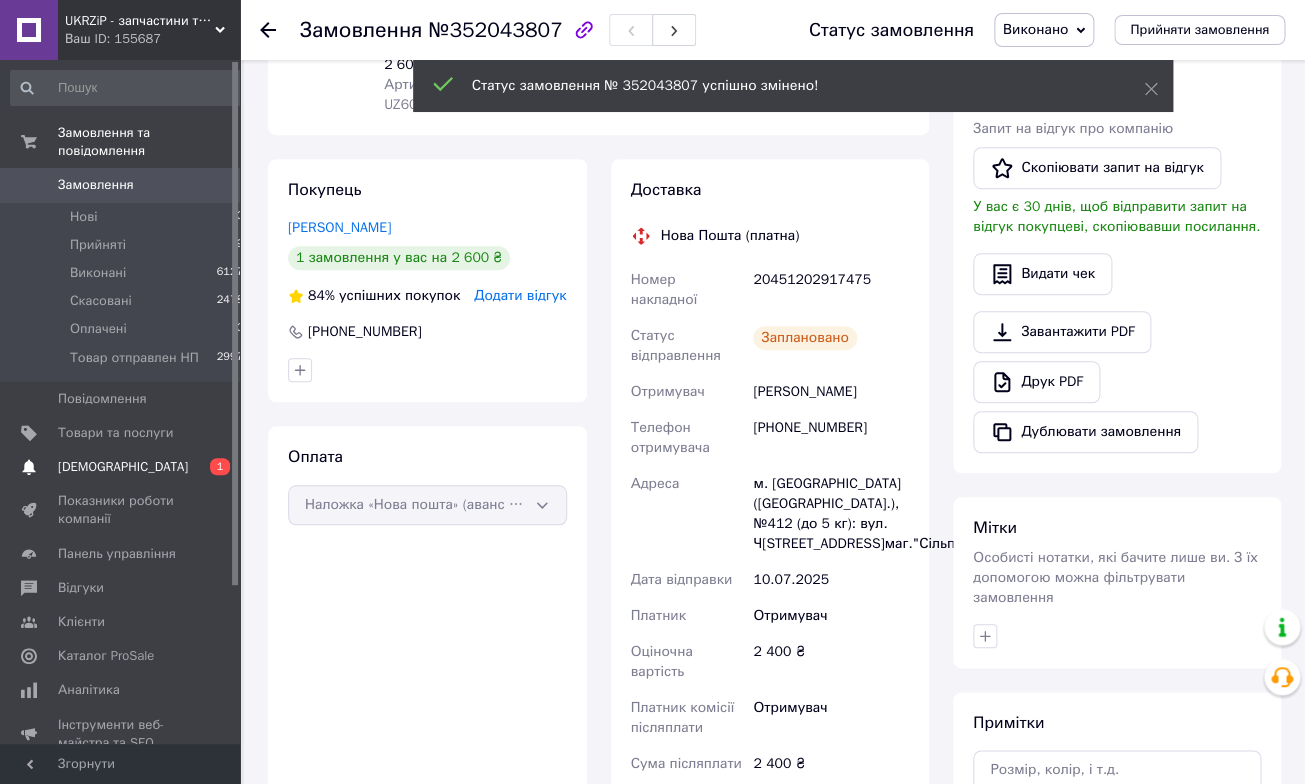 click on "[DEMOGRAPHIC_DATA]" at bounding box center [123, 467] 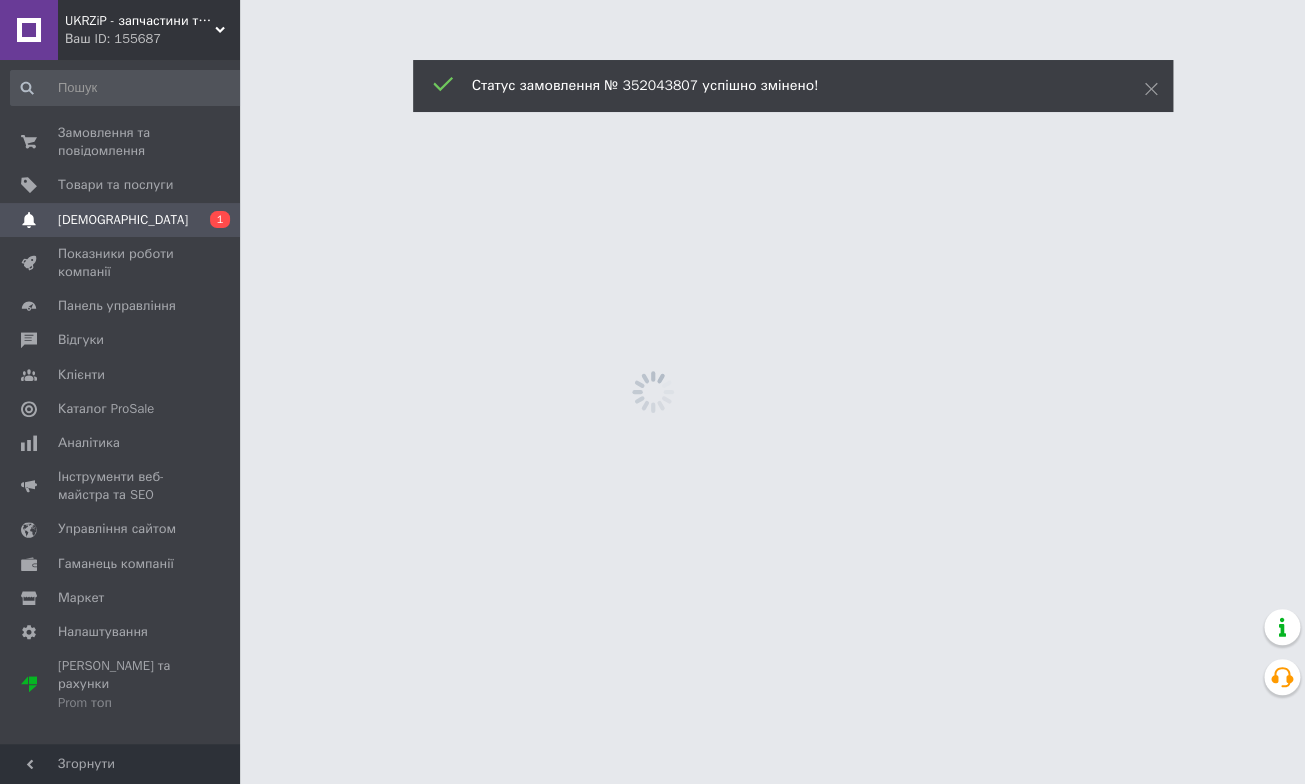 scroll, scrollTop: 0, scrollLeft: 0, axis: both 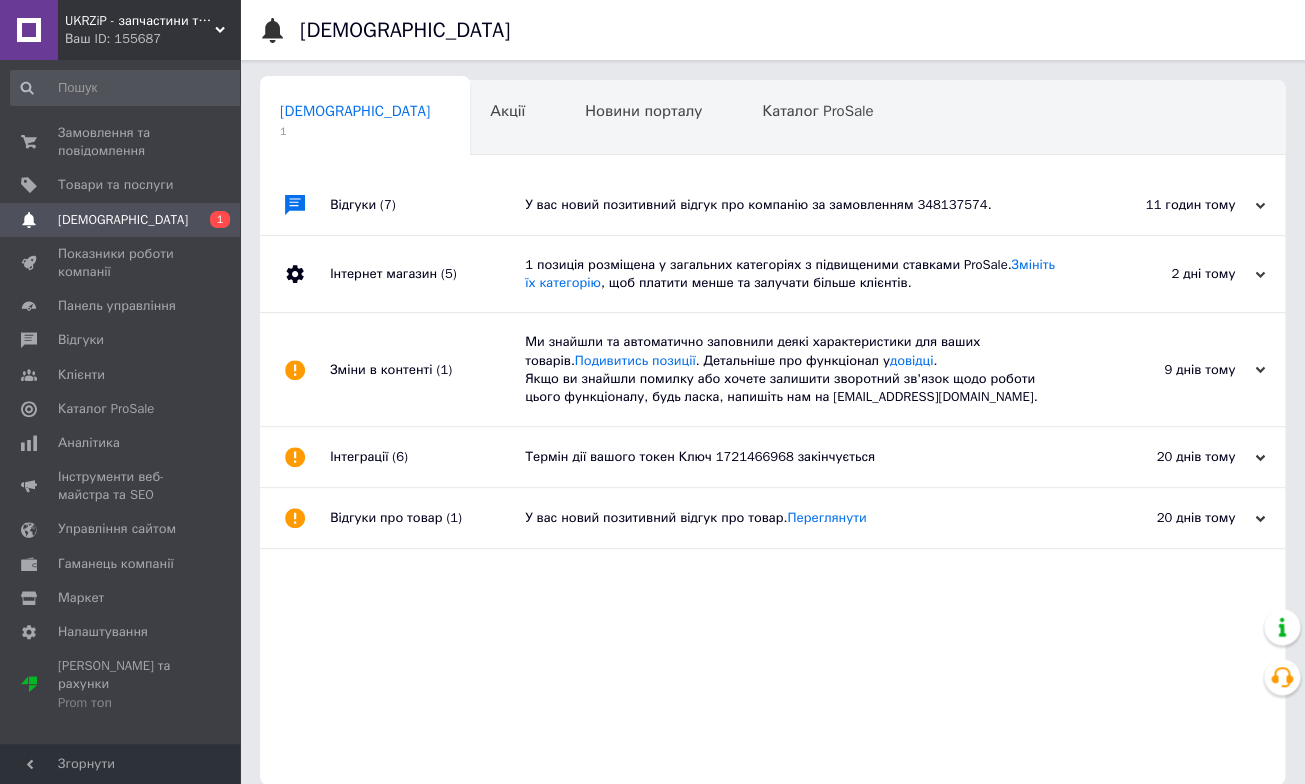 click on "У вас новий позитивний відгук про компанію за замовленням 348137574." at bounding box center (795, 205) 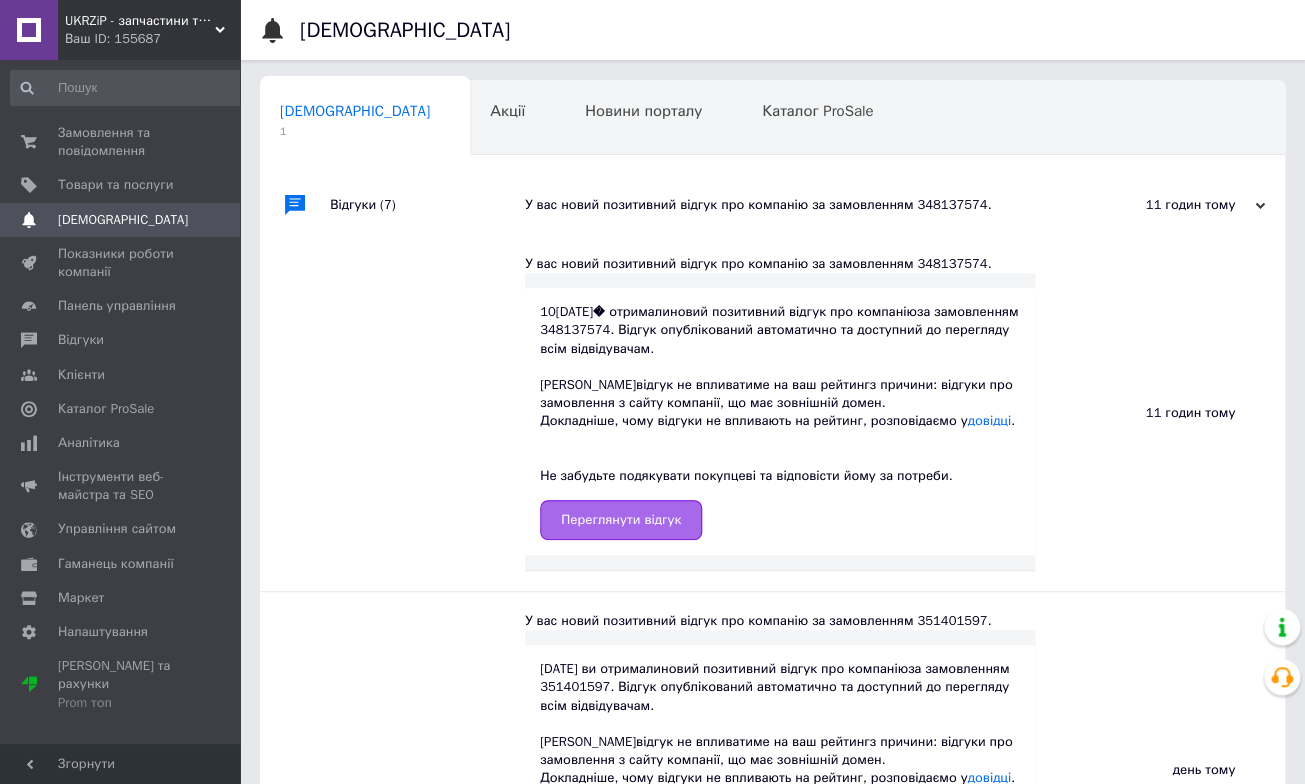 click on "Переглянути відгук" at bounding box center (621, 520) 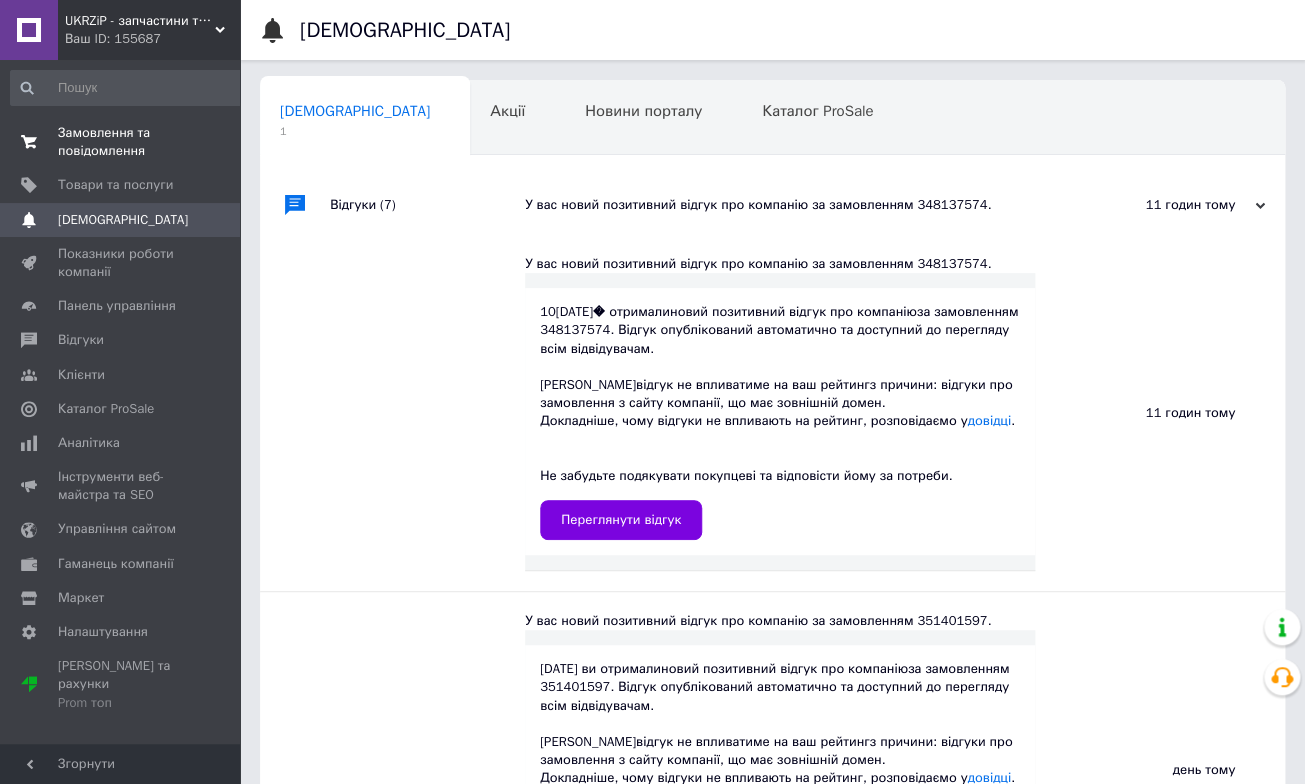 click on "Замовлення та повідомлення 0 0" at bounding box center (127, 142) 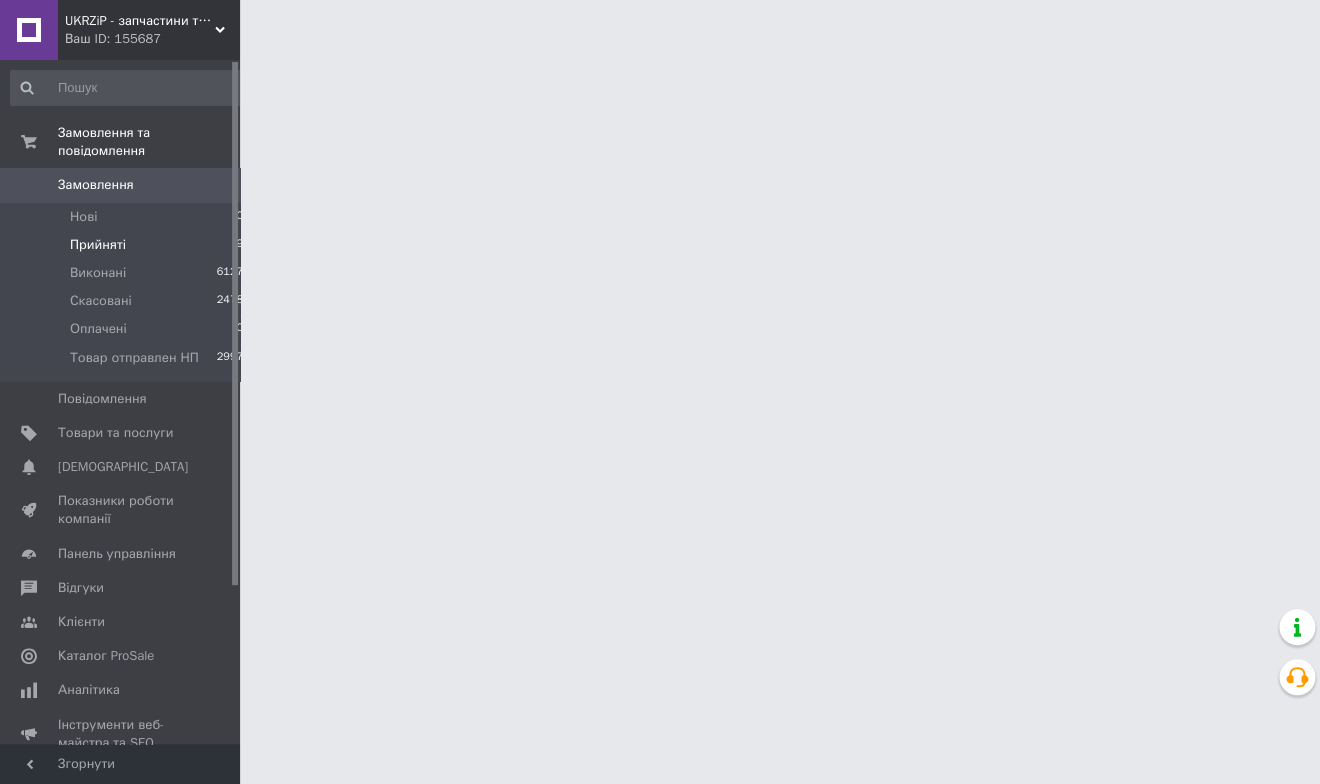 click on "Прийняті" at bounding box center (98, 245) 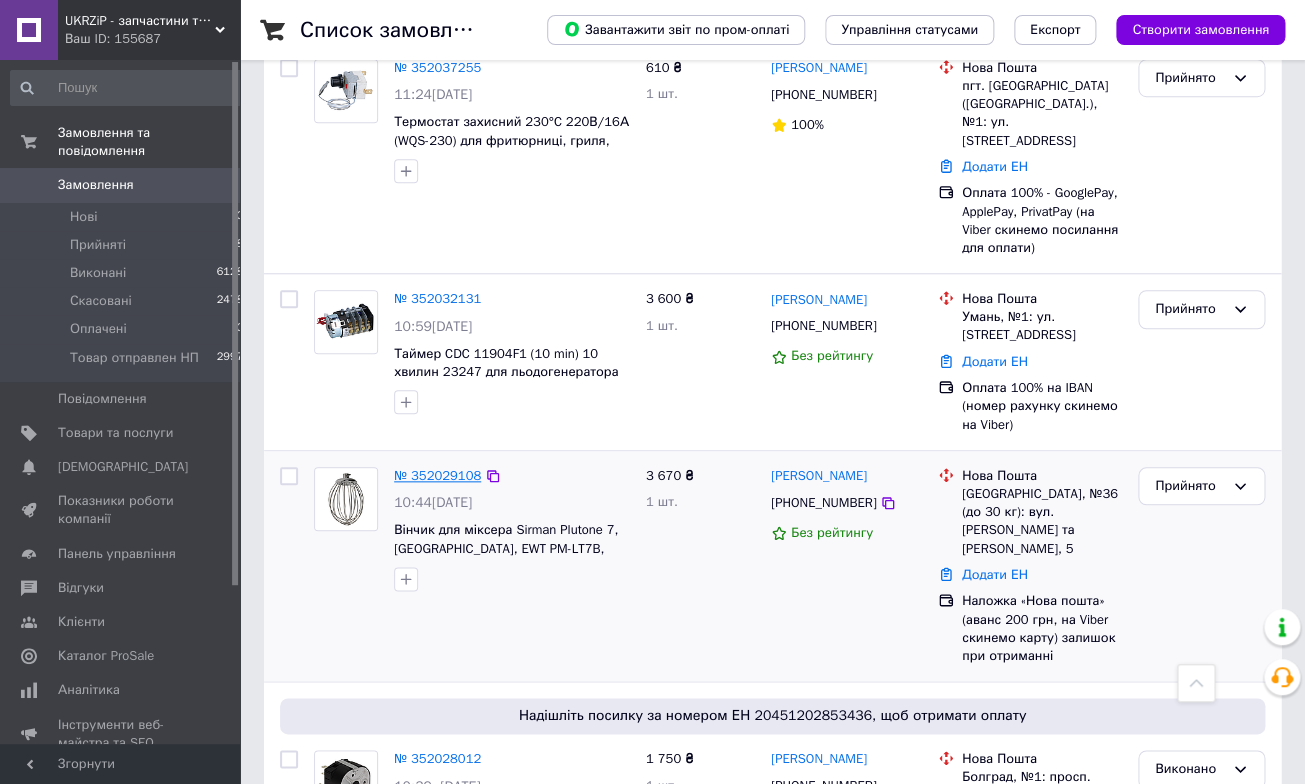 click on "№ 352029108" at bounding box center [437, 475] 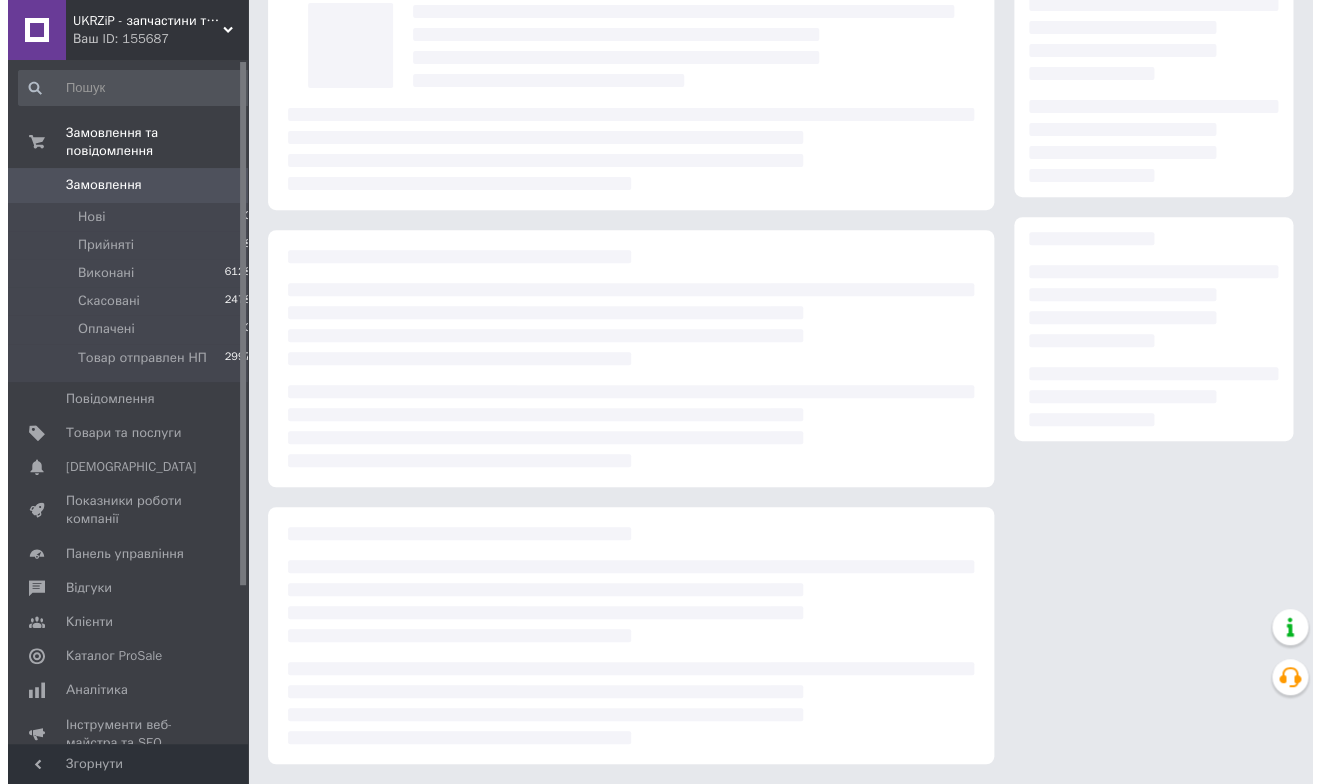 scroll, scrollTop: 130, scrollLeft: 0, axis: vertical 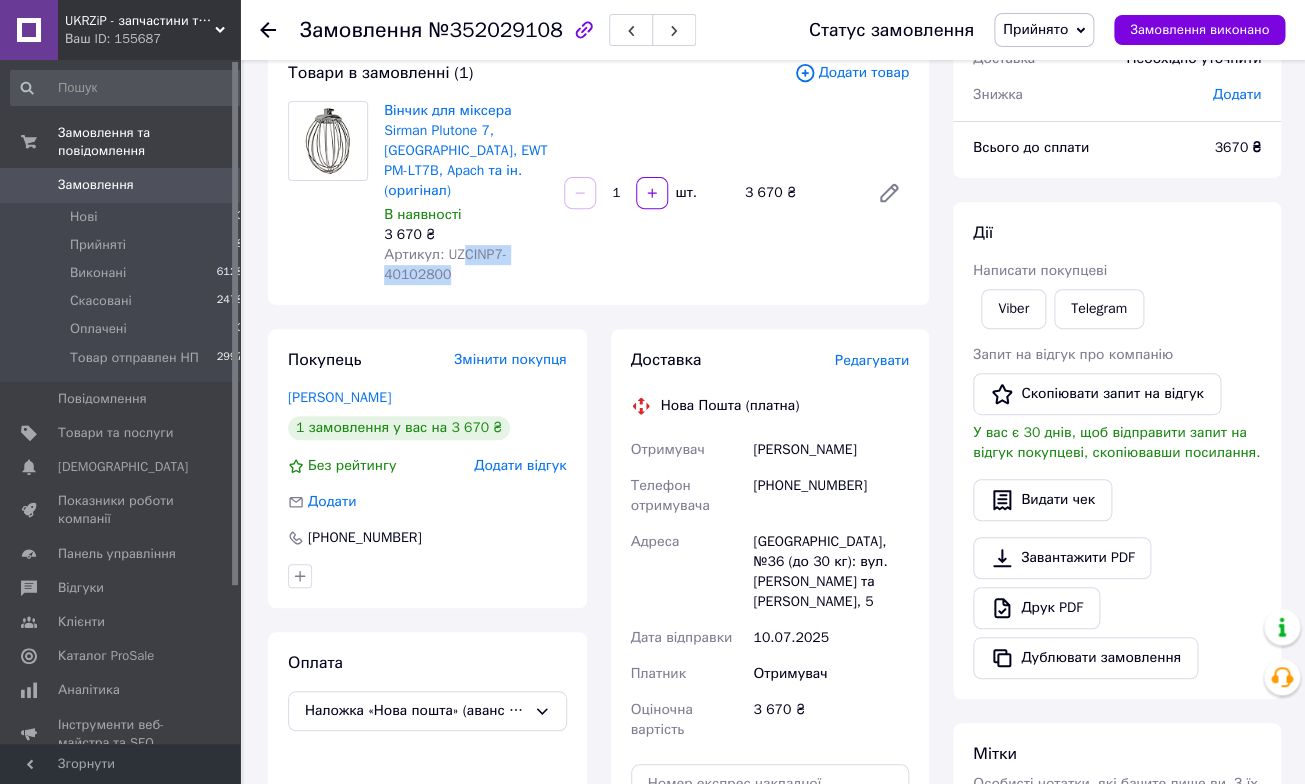 drag, startPoint x: 480, startPoint y: 270, endPoint x: 403, endPoint y: 276, distance: 77.23341 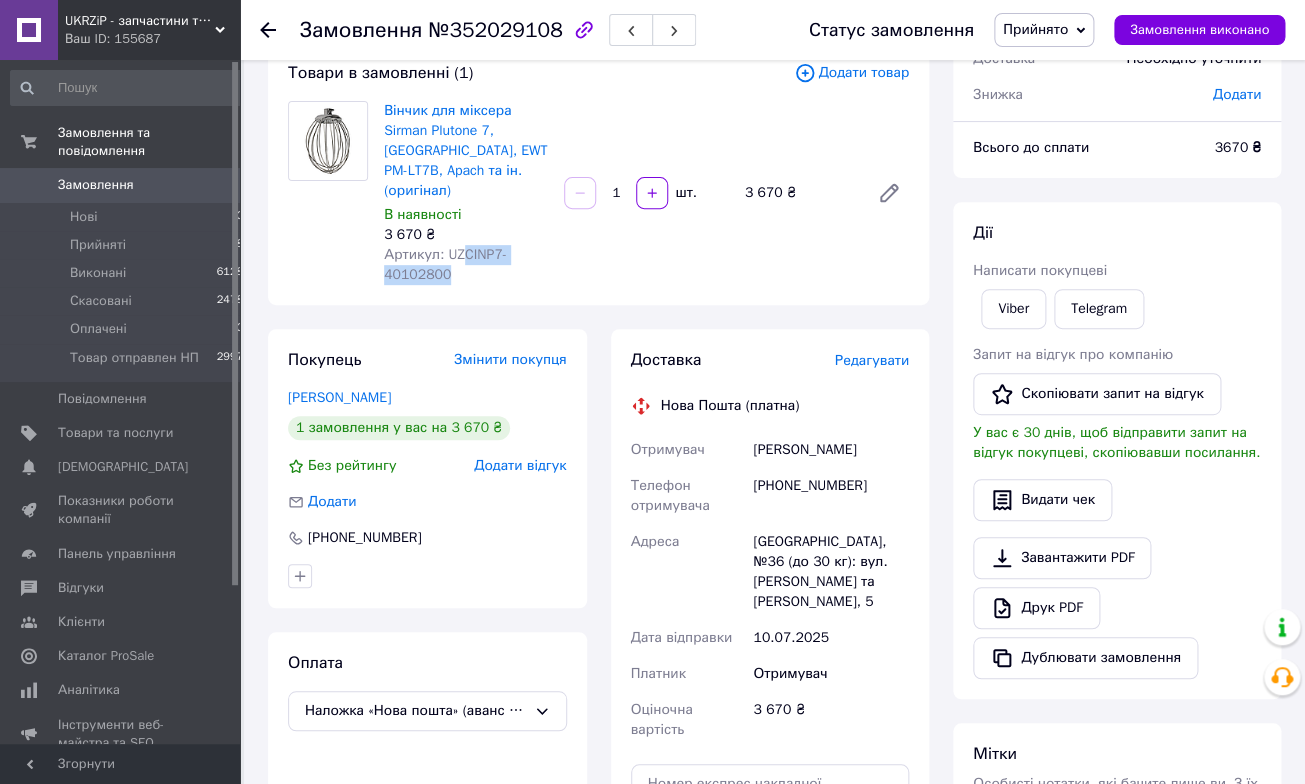 copy on "CINP7-40102800" 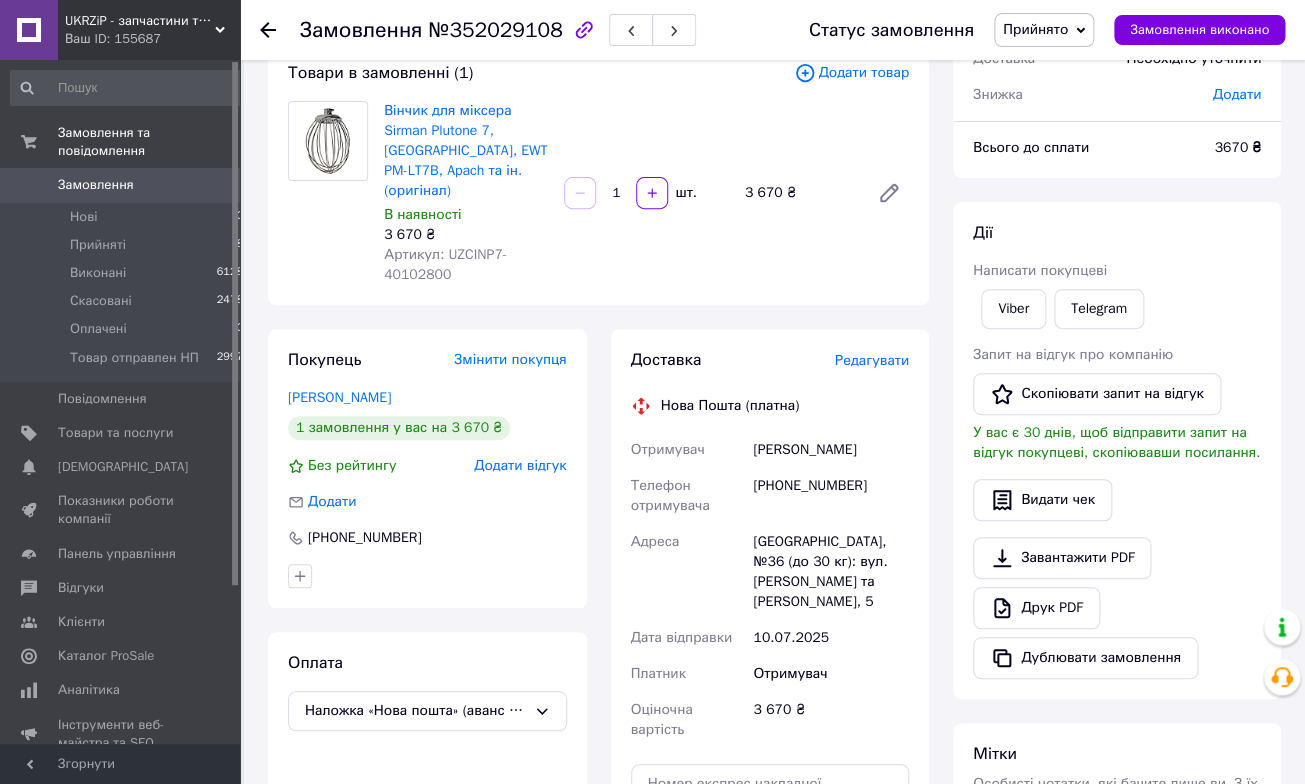 click on "Редагувати" at bounding box center (872, 360) 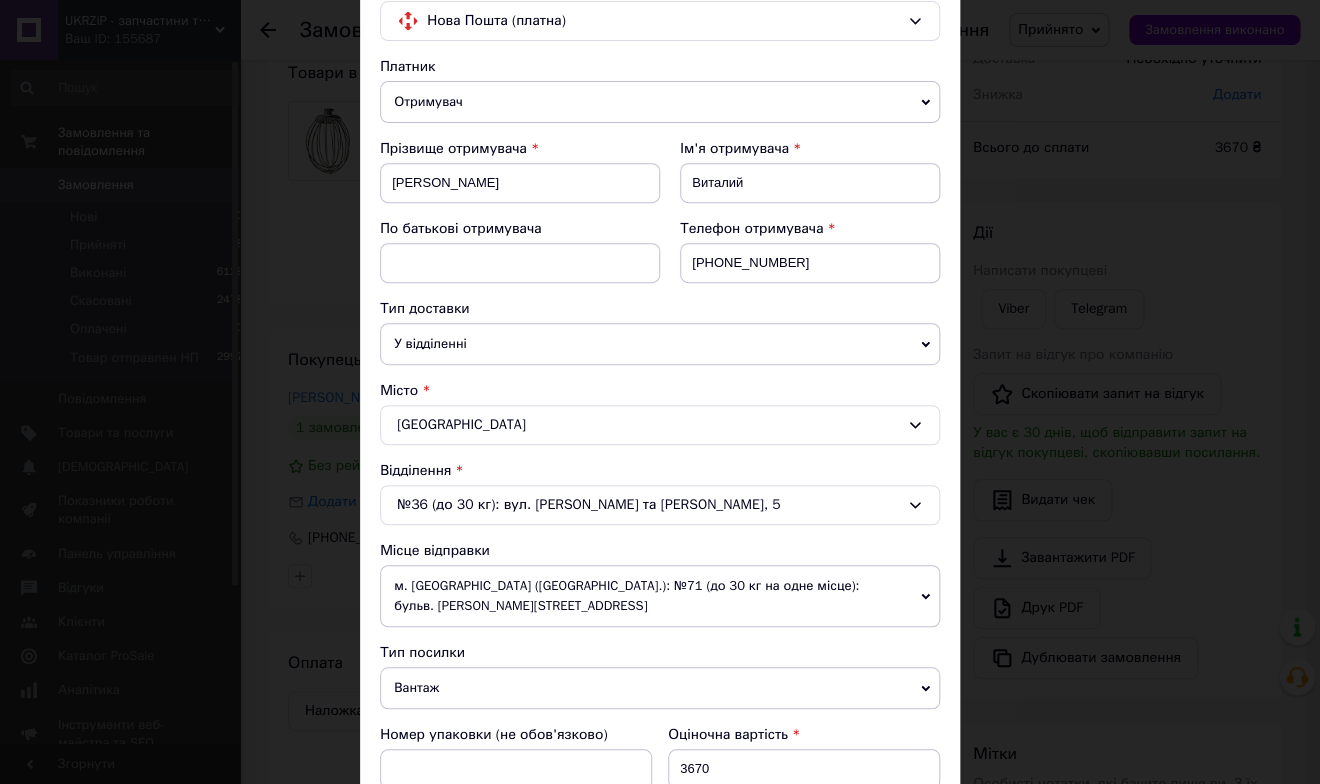 scroll, scrollTop: 221, scrollLeft: 0, axis: vertical 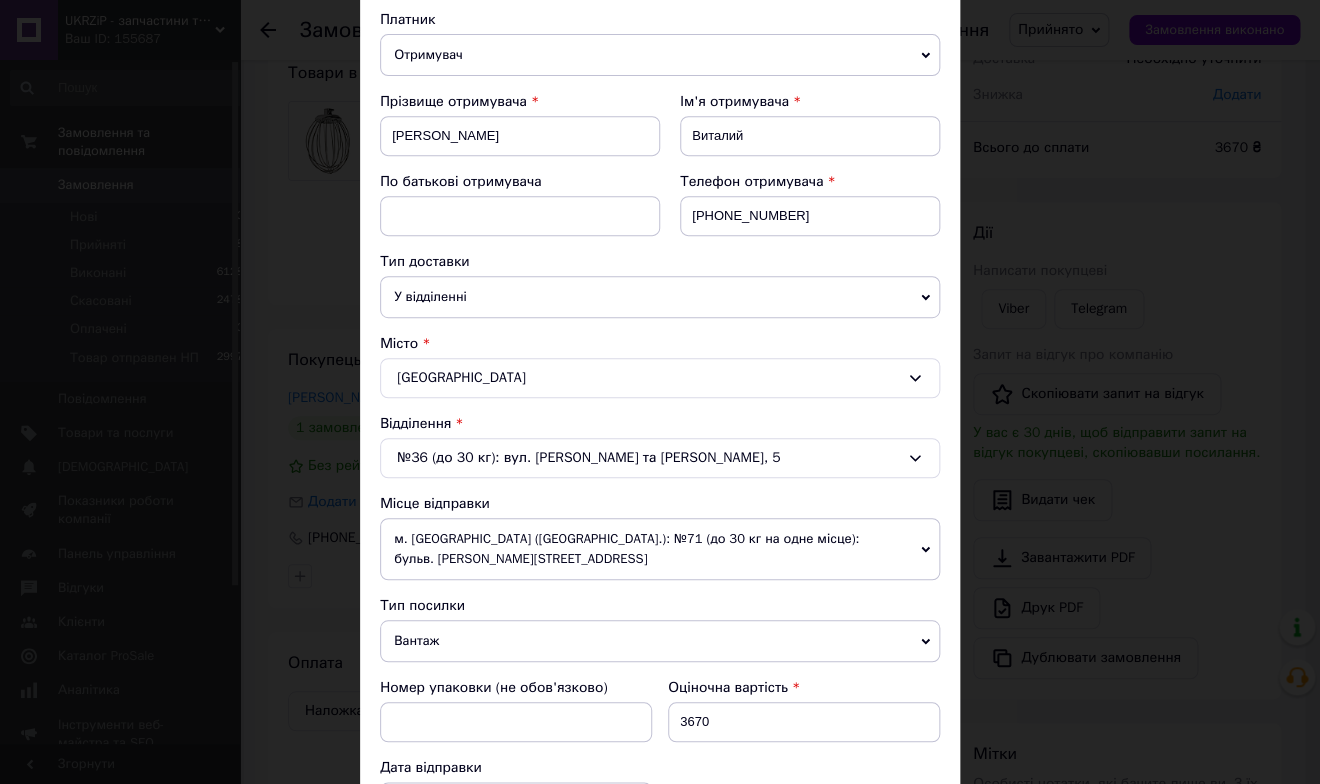 click on "м. [GEOGRAPHIC_DATA] ([GEOGRAPHIC_DATA].): №71 (до 30 кг на одне місце): бульв. [PERSON_NAME][STREET_ADDRESS]" at bounding box center (660, 549) 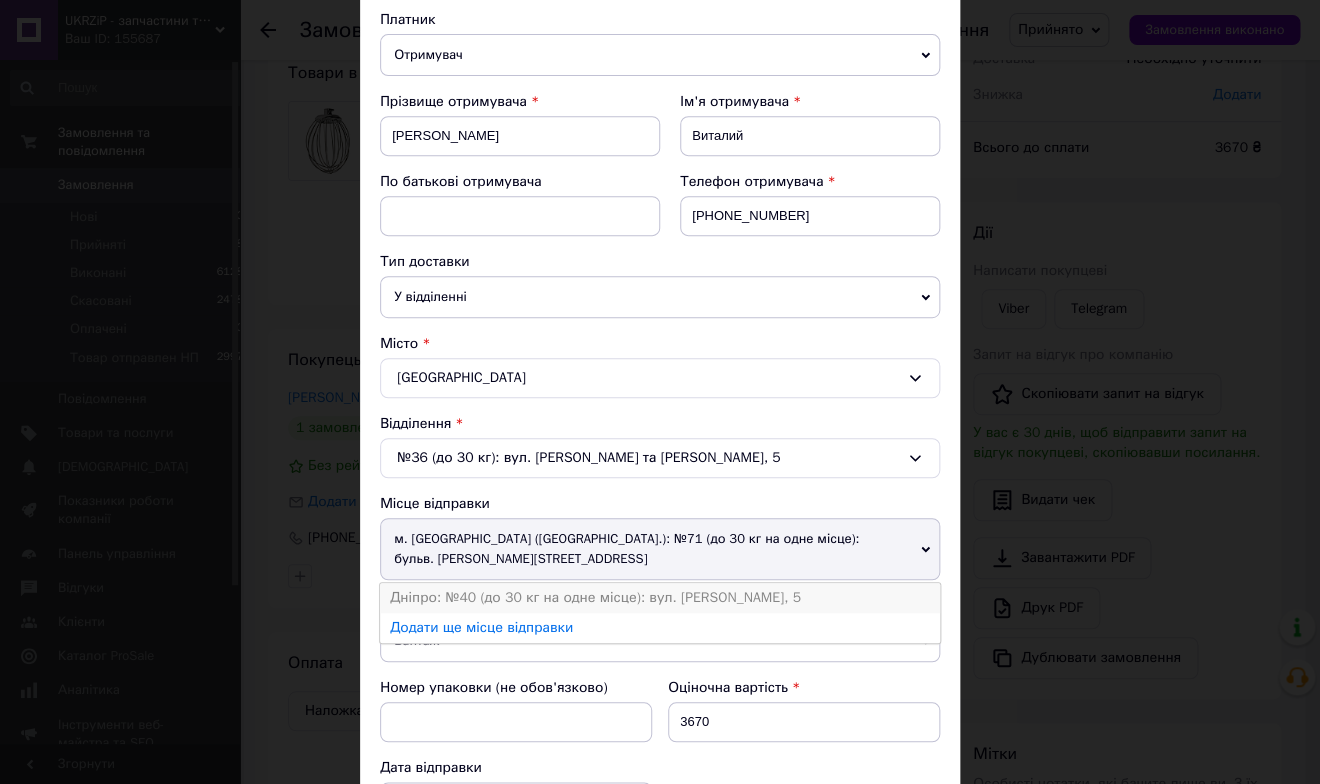 click on "Дніпро: №40 (до 30 кг на одне місце): вул. [PERSON_NAME], 5" at bounding box center (660, 598) 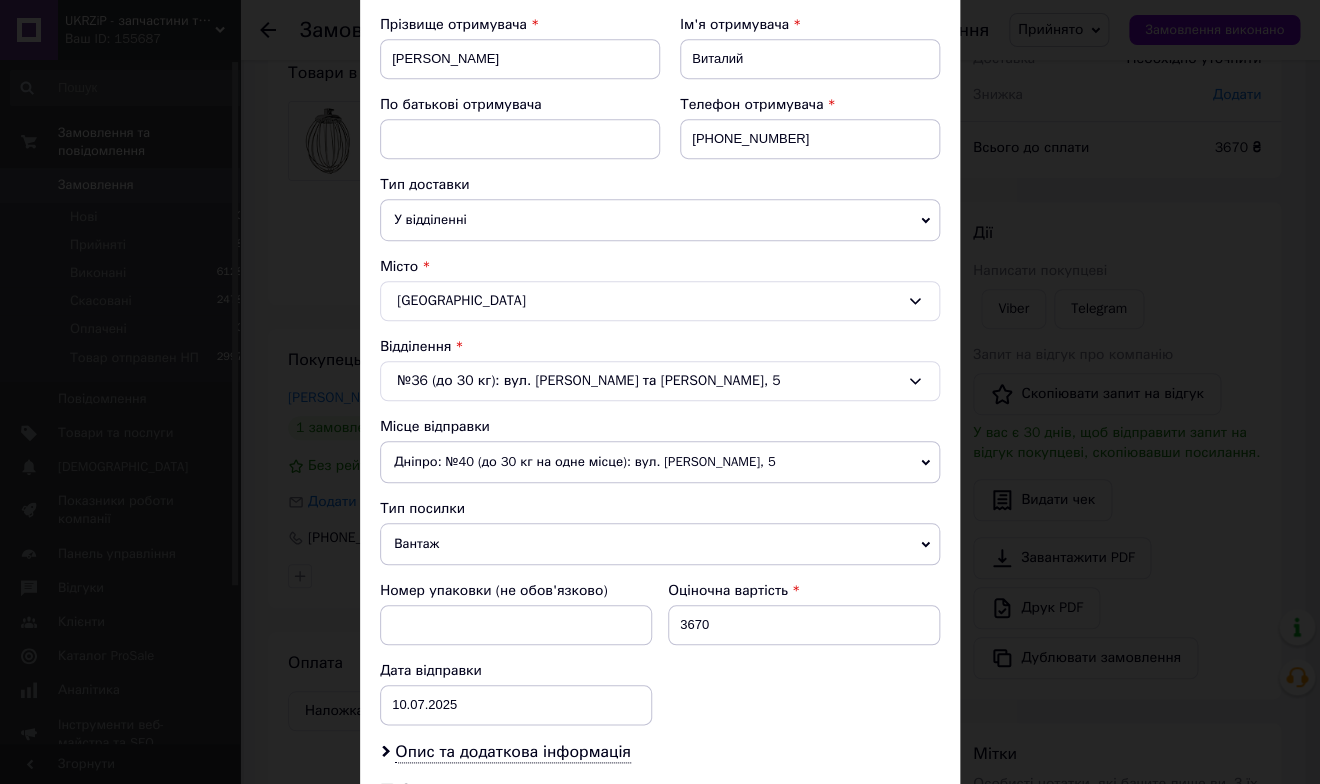 scroll, scrollTop: 476, scrollLeft: 0, axis: vertical 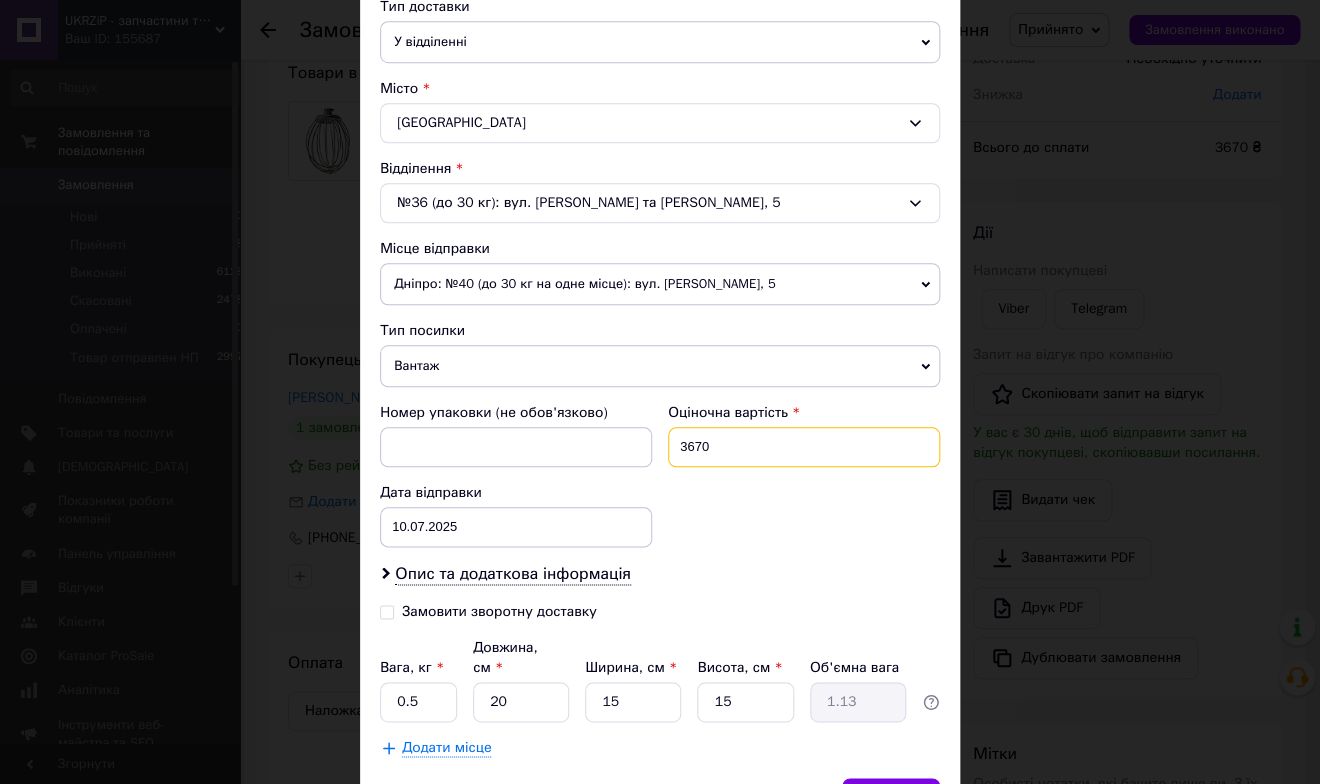 click on "3670" at bounding box center [804, 447] 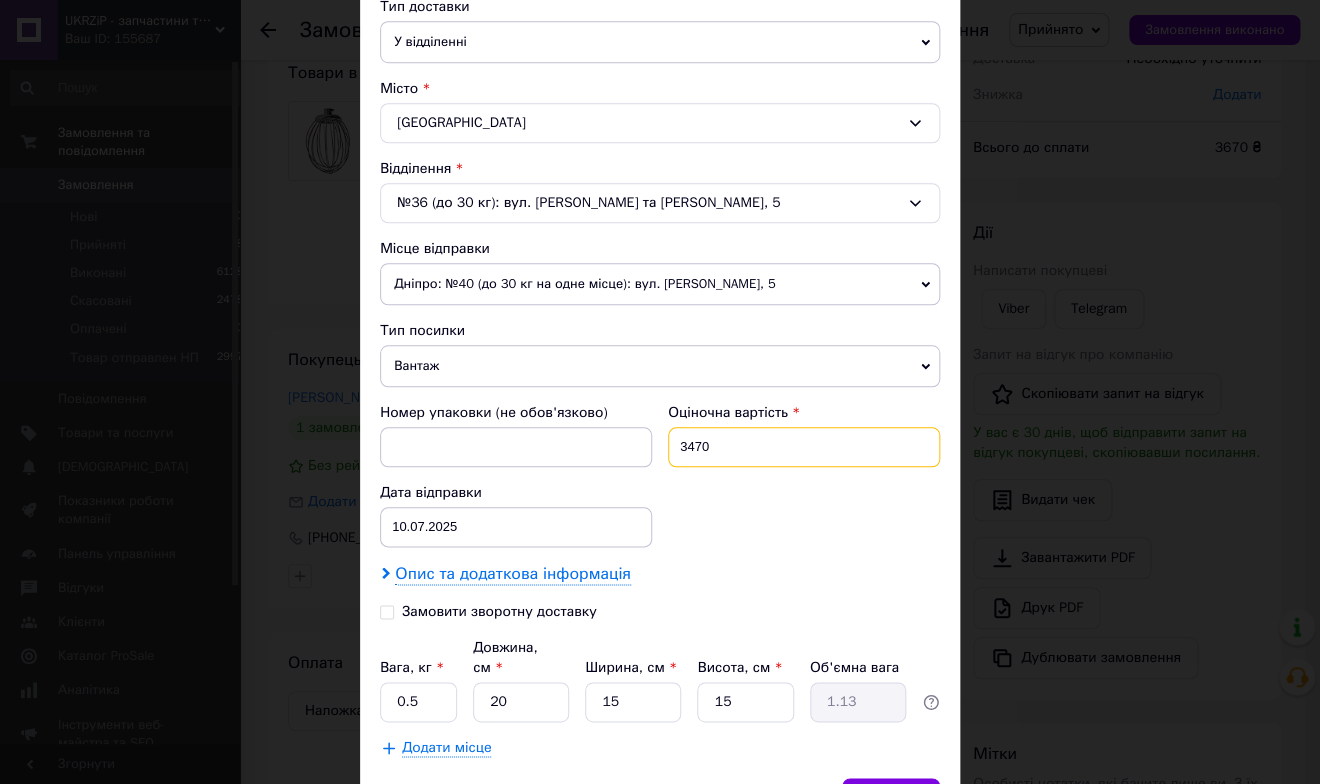 type on "3470" 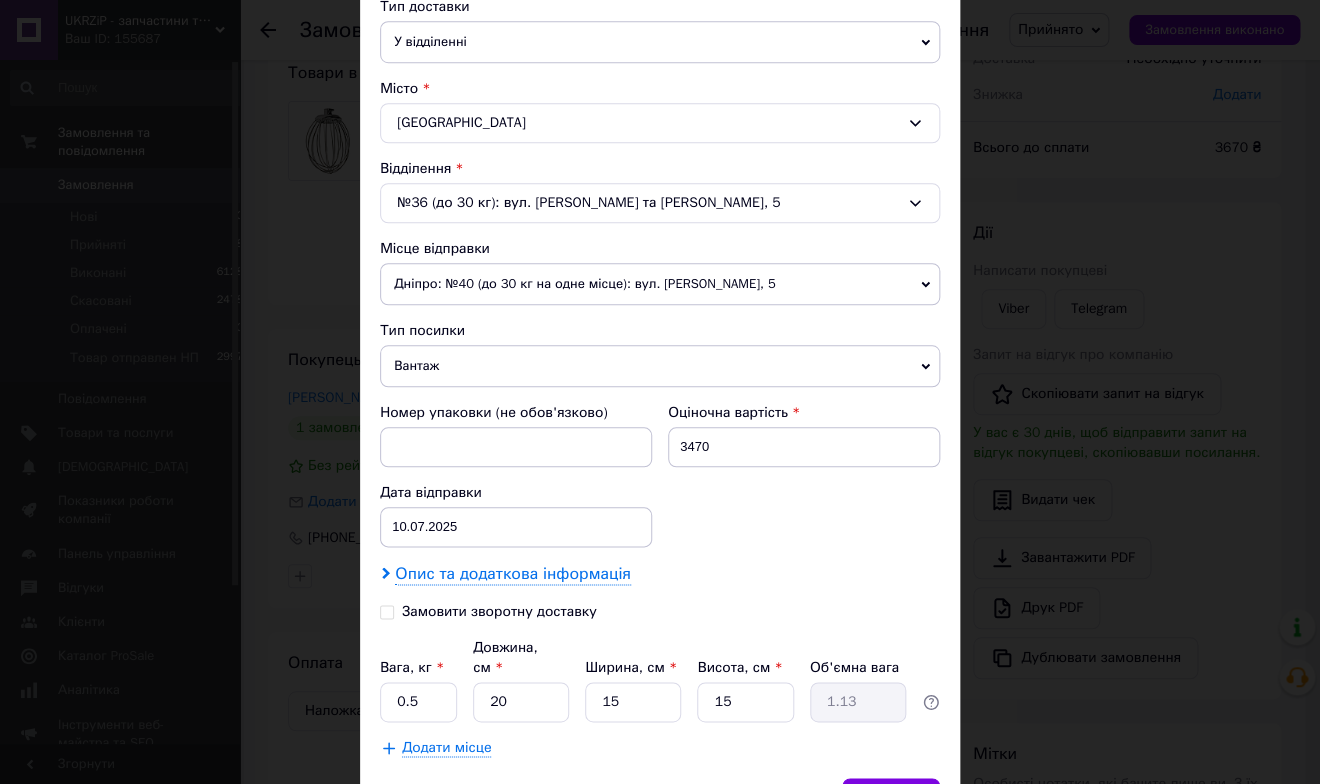 click on "Опис та додаткова інформація" at bounding box center [512, 574] 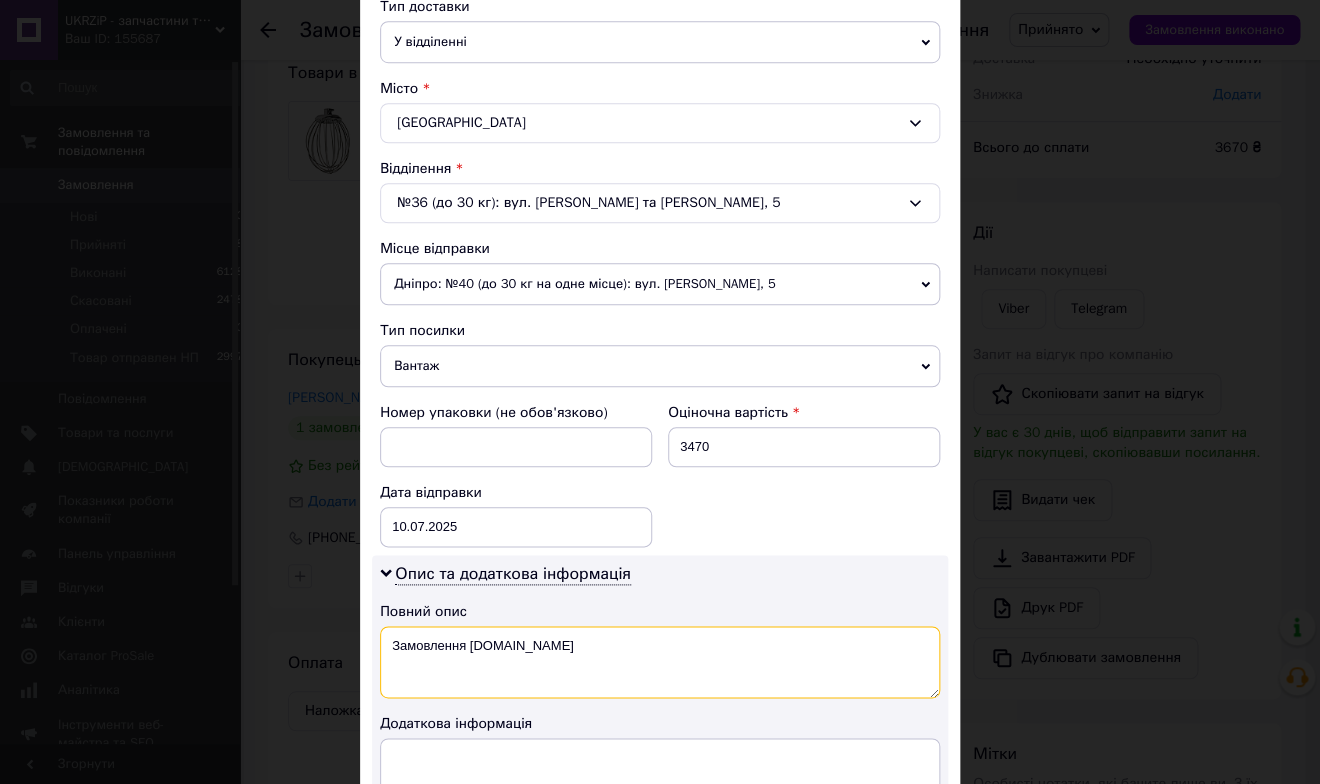 click on "Замовлення [DOMAIN_NAME]" at bounding box center (660, 662) 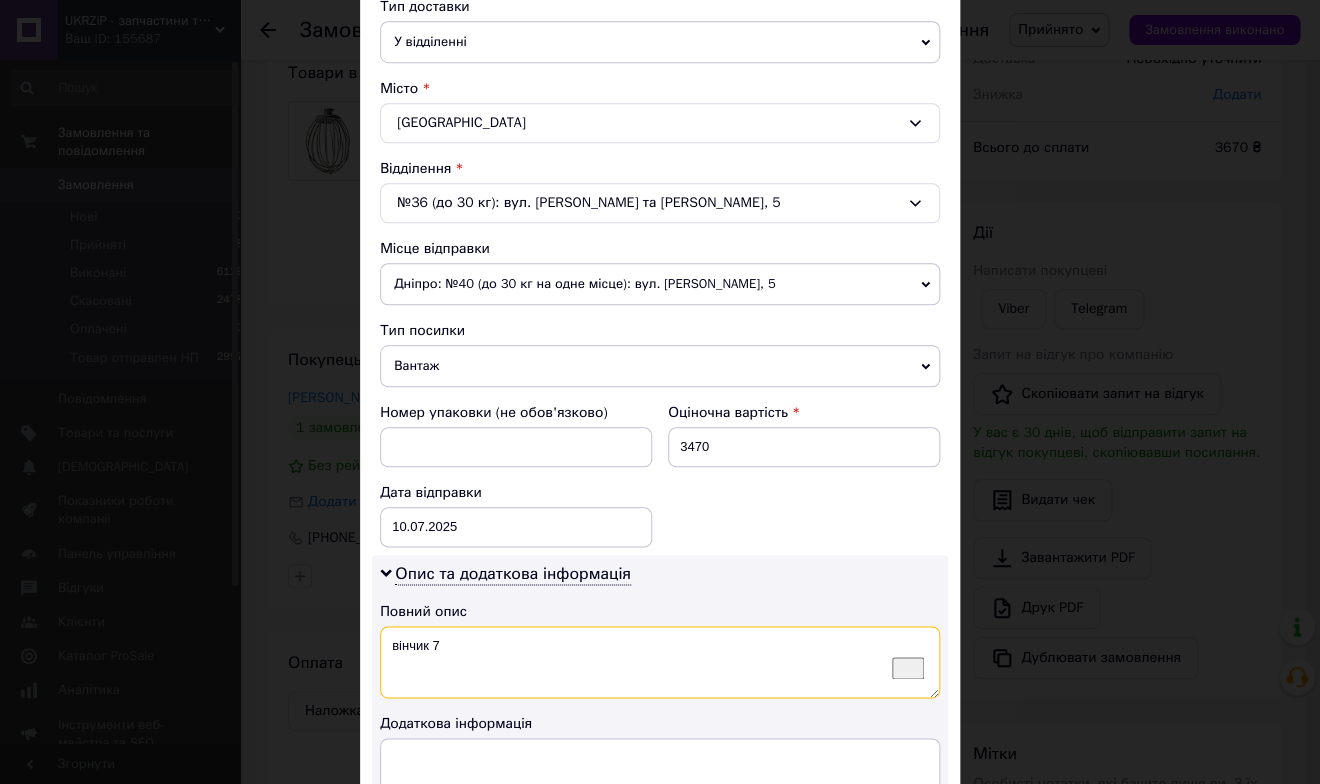 scroll, scrollTop: 825, scrollLeft: 0, axis: vertical 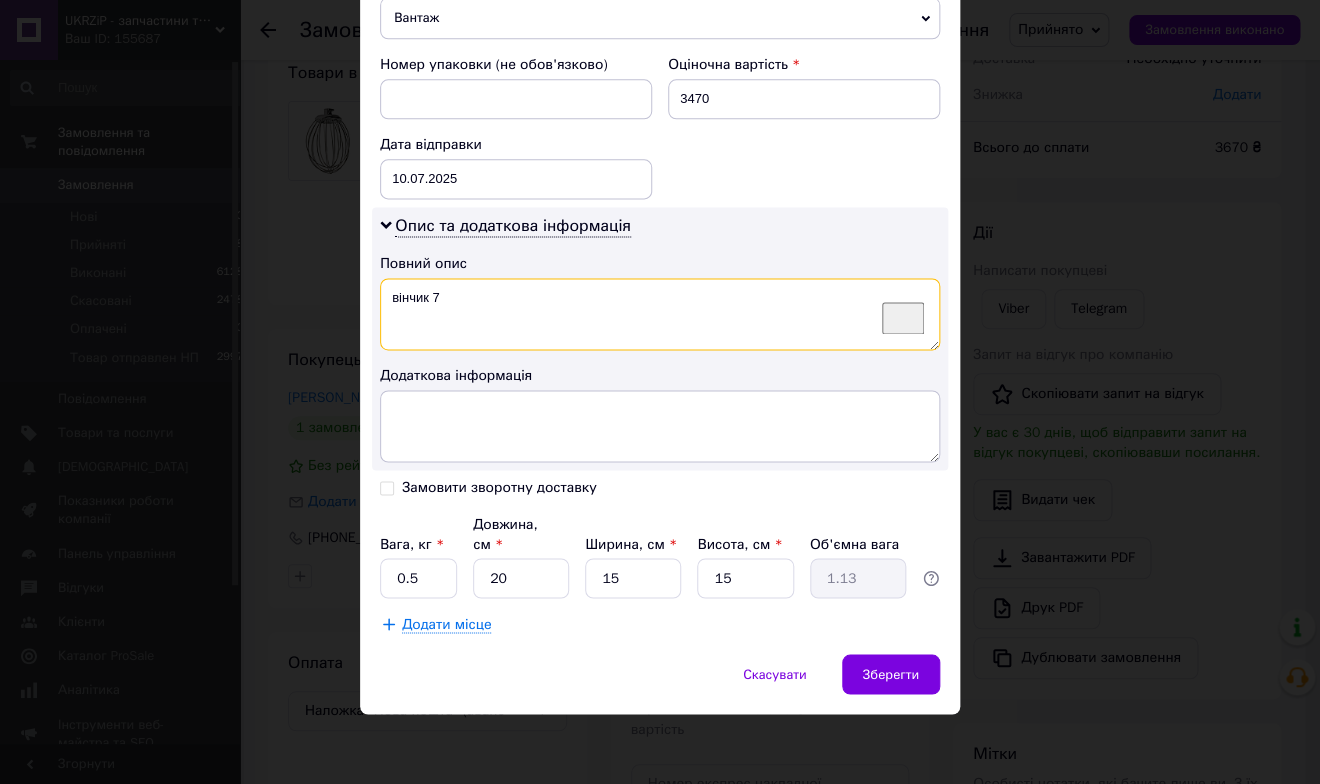type on "вінчик 7" 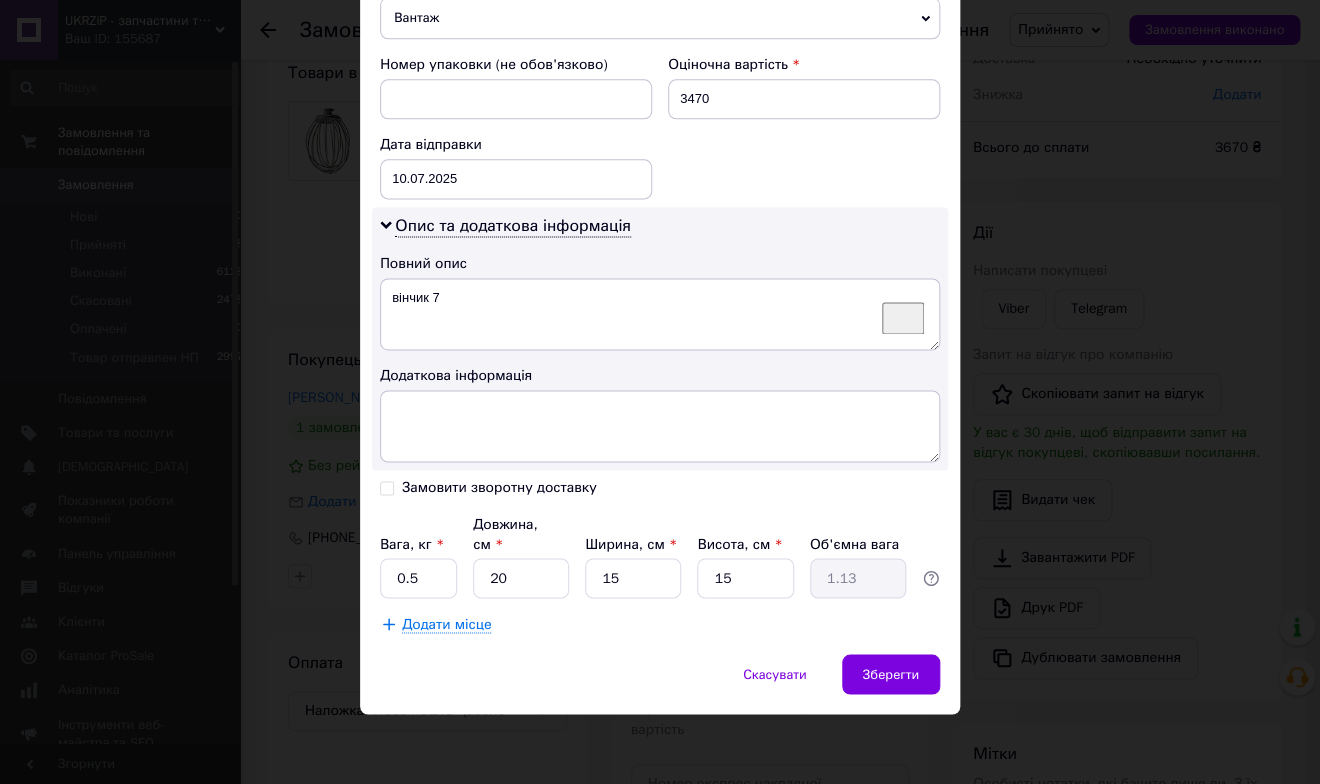 click on "Замовити зворотну доставку" at bounding box center (499, 487) 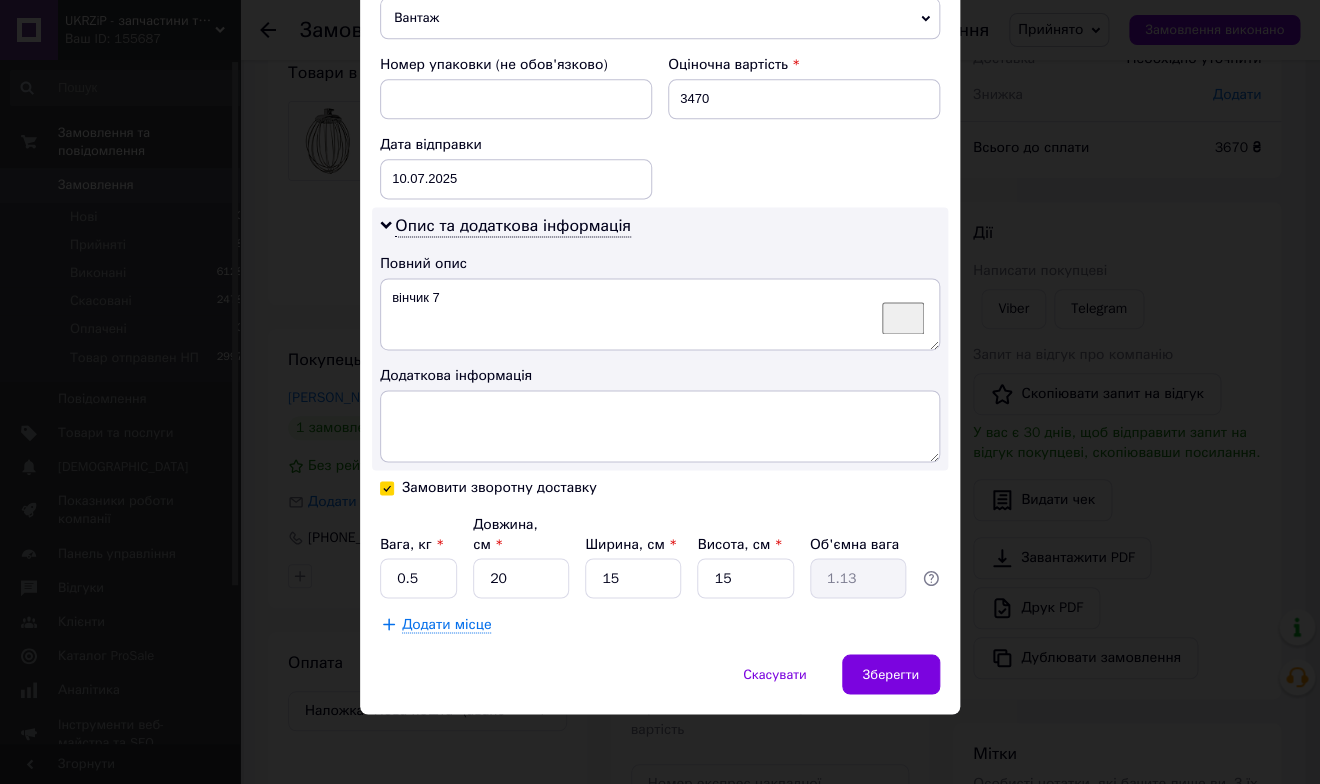checkbox on "true" 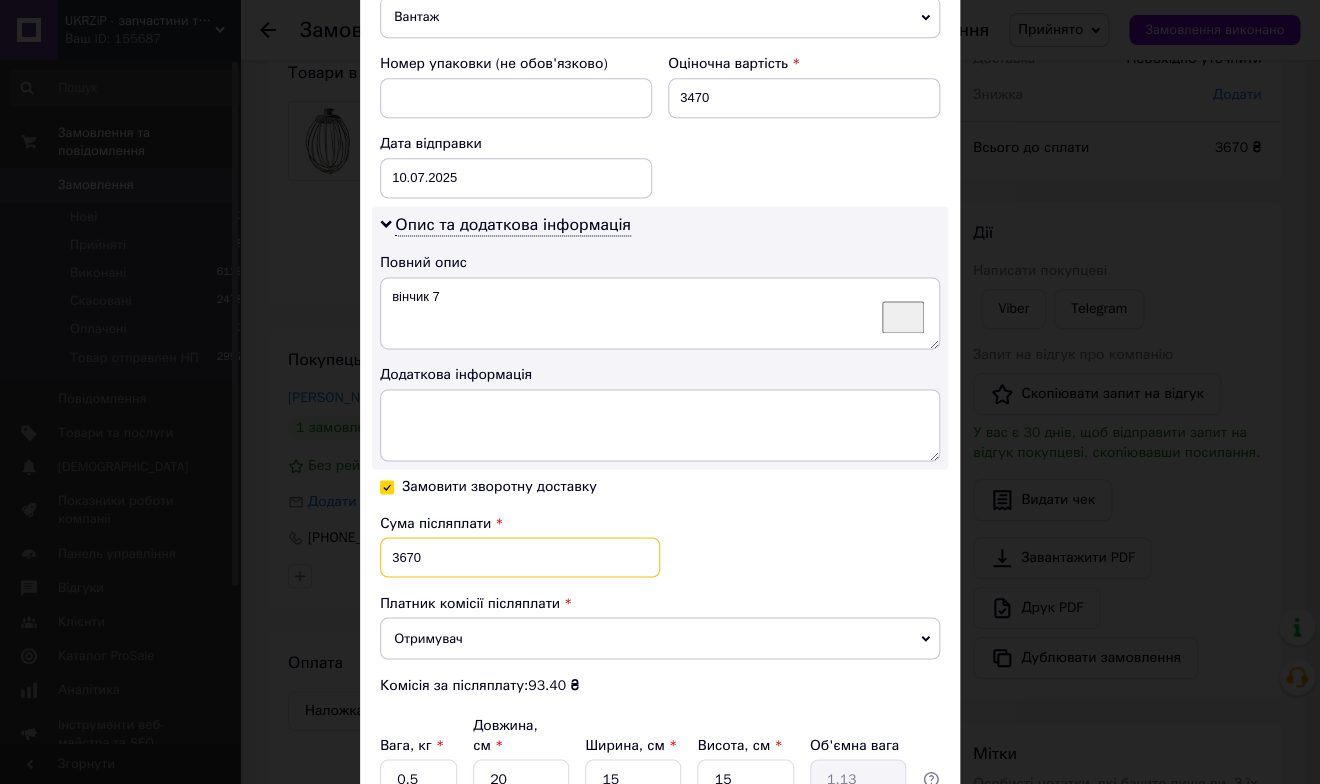click on "3670" at bounding box center [520, 557] 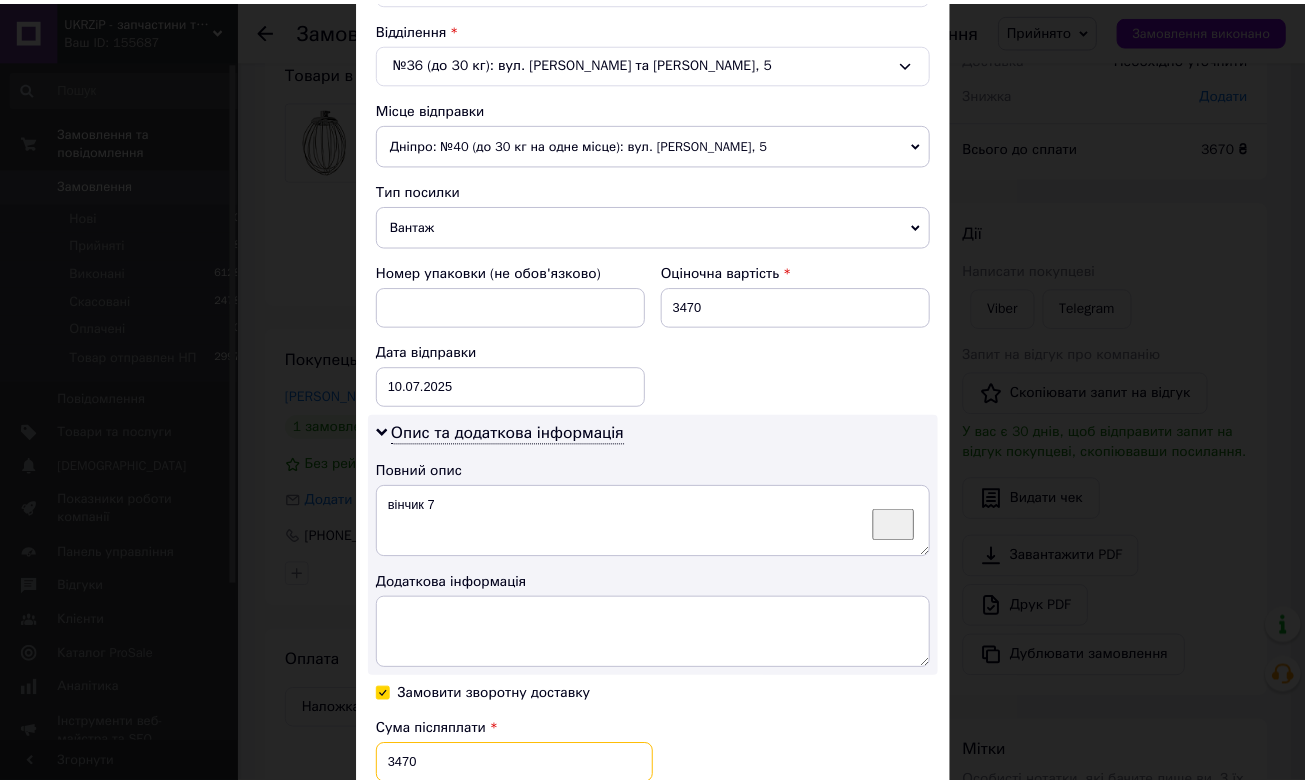 scroll, scrollTop: 995, scrollLeft: 0, axis: vertical 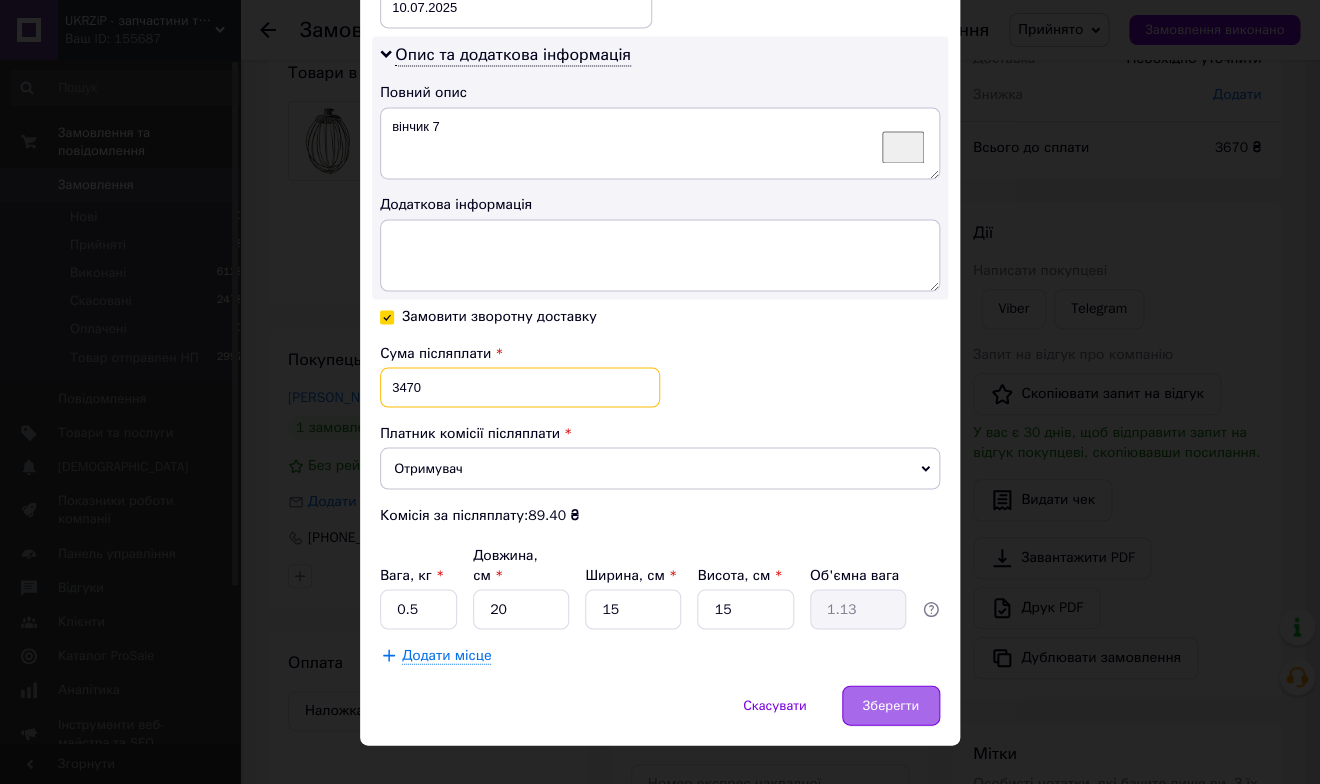 type on "3470" 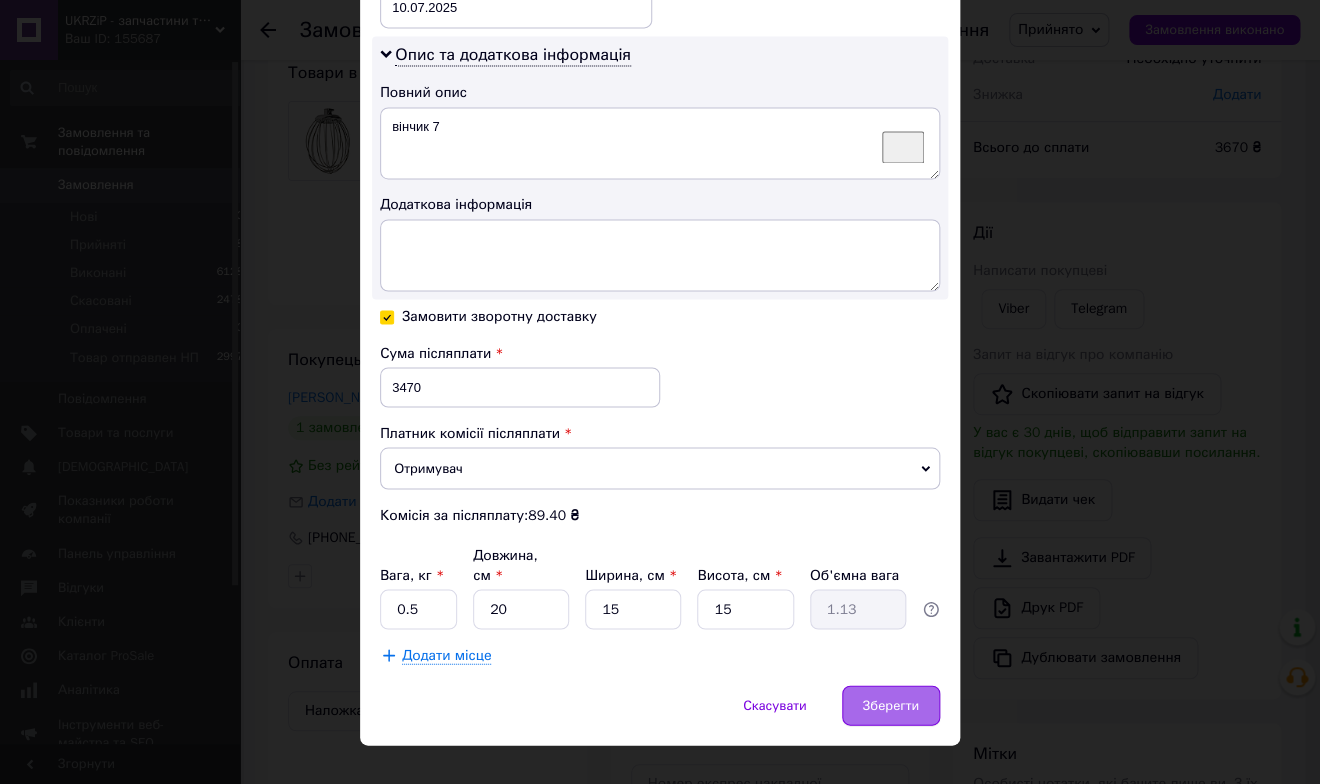 click on "Зберегти" at bounding box center (891, 705) 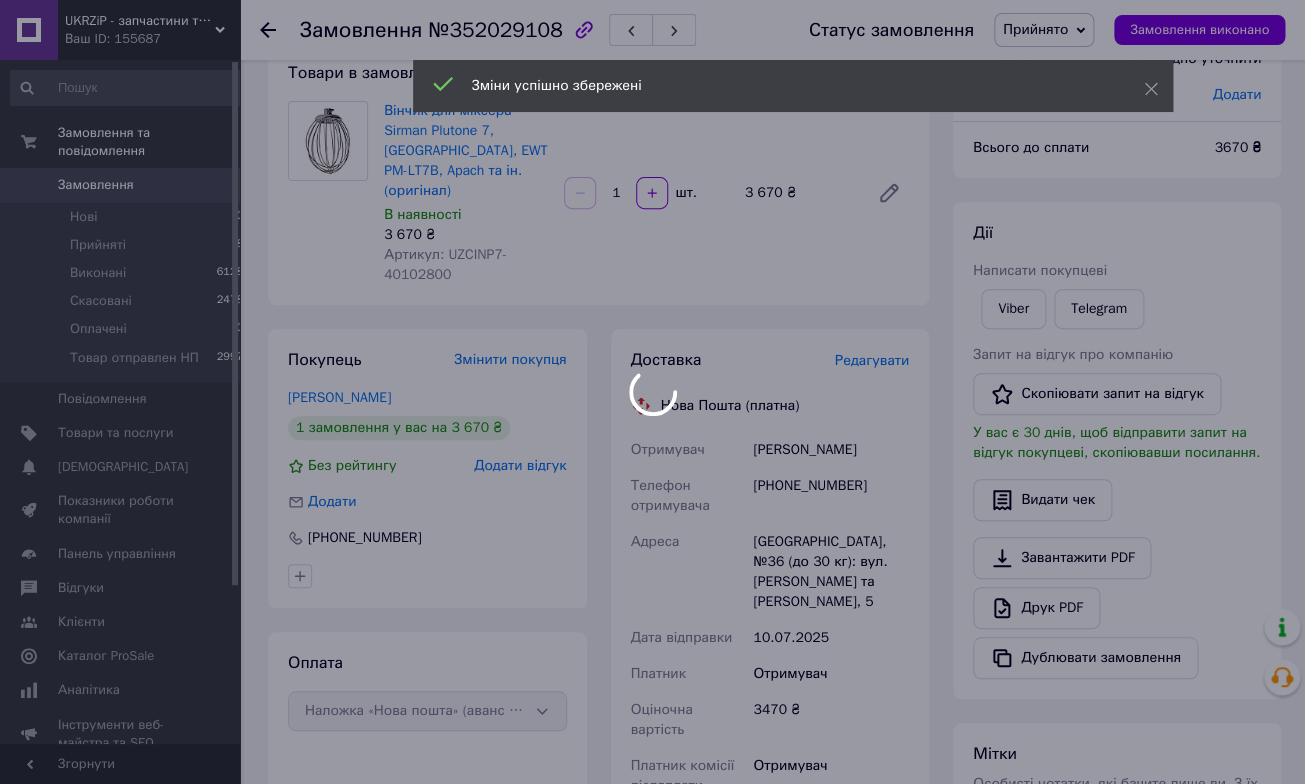 scroll, scrollTop: 546, scrollLeft: 0, axis: vertical 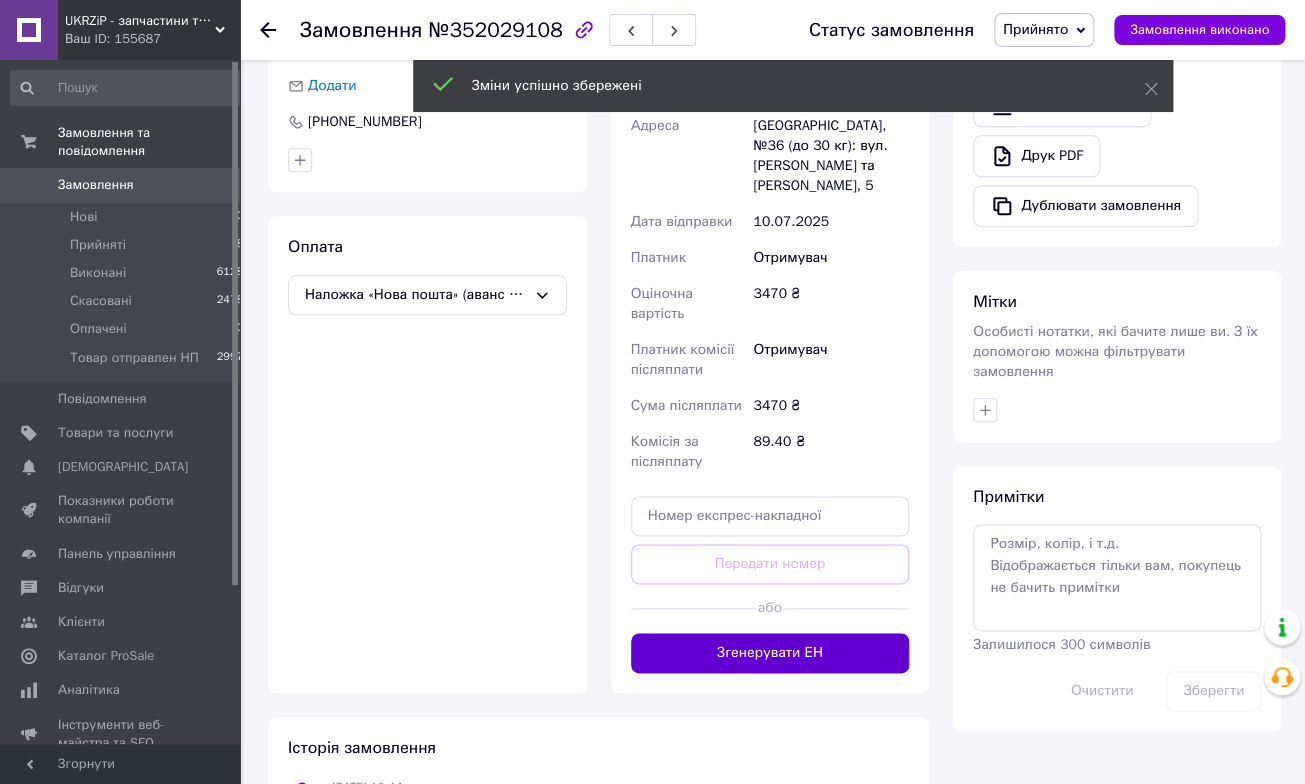 click on "Згенерувати ЕН" at bounding box center (770, 653) 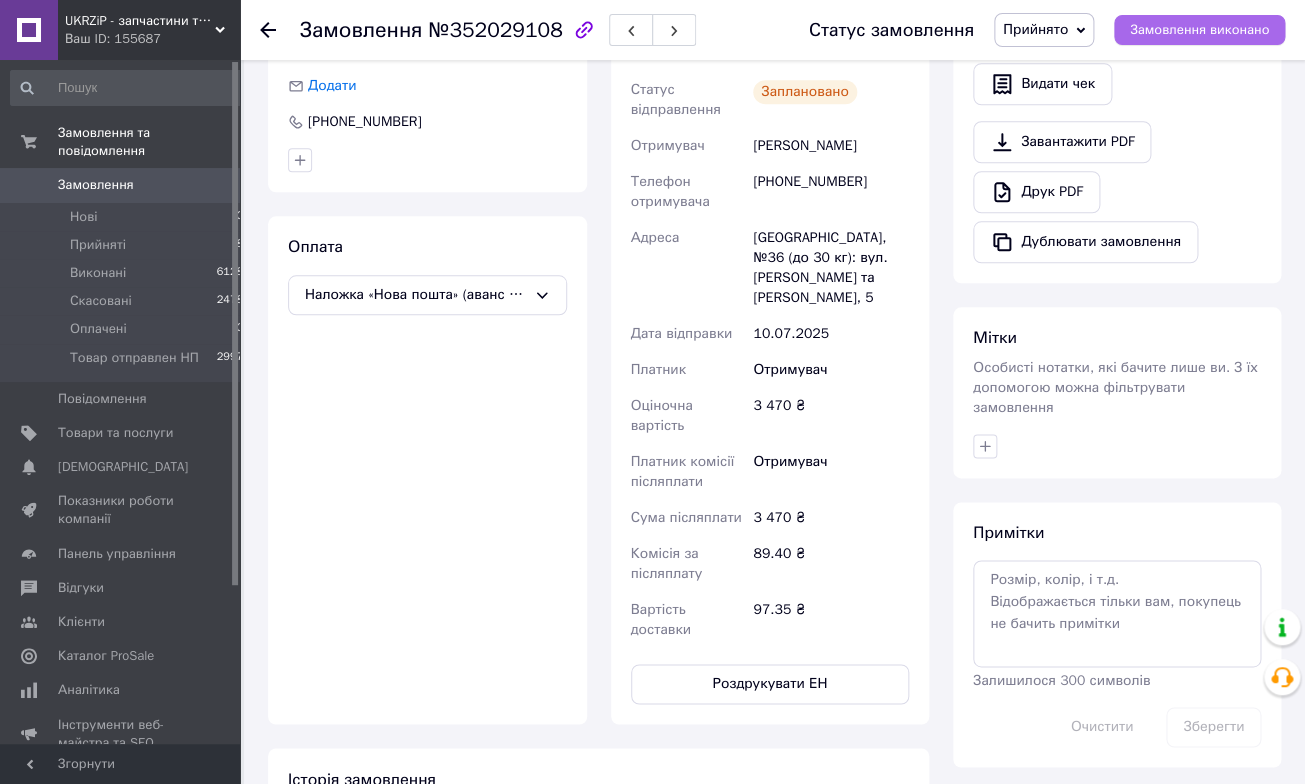 click on "Замовлення виконано" at bounding box center (1199, 30) 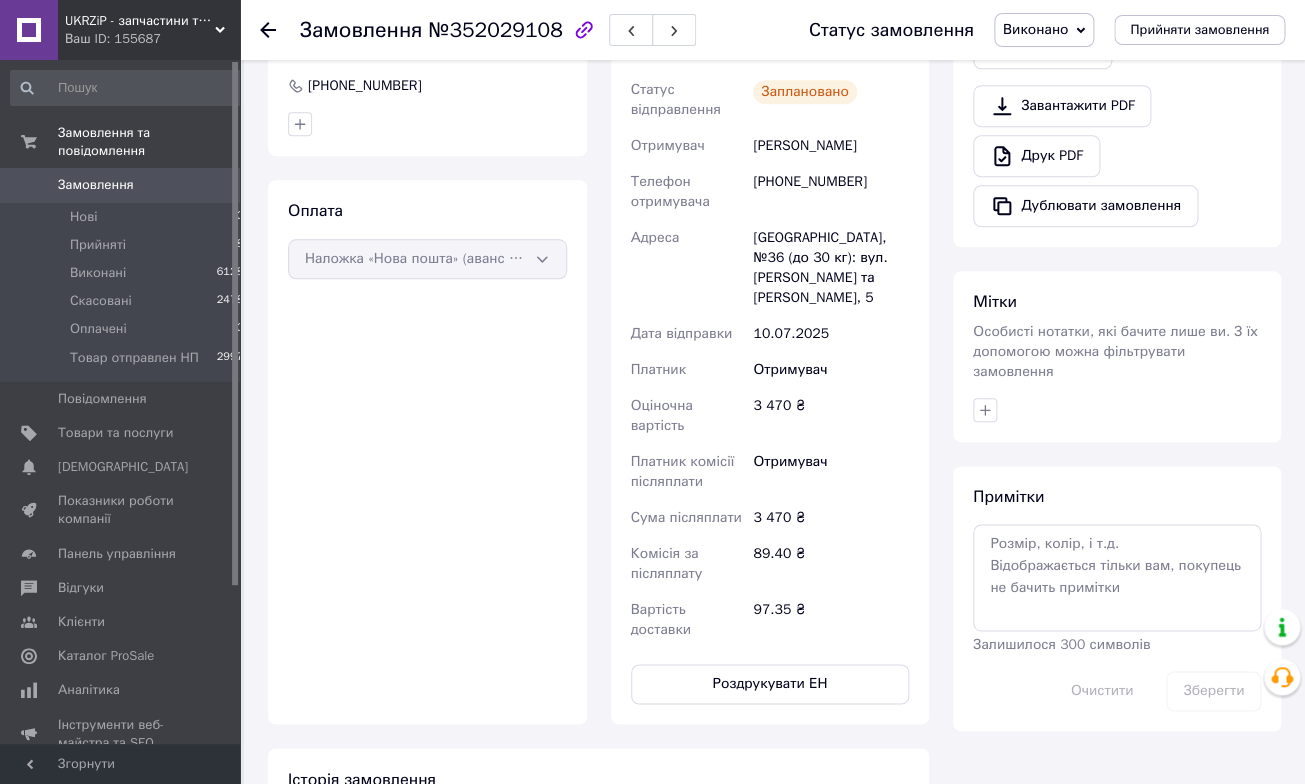 scroll, scrollTop: 0, scrollLeft: 0, axis: both 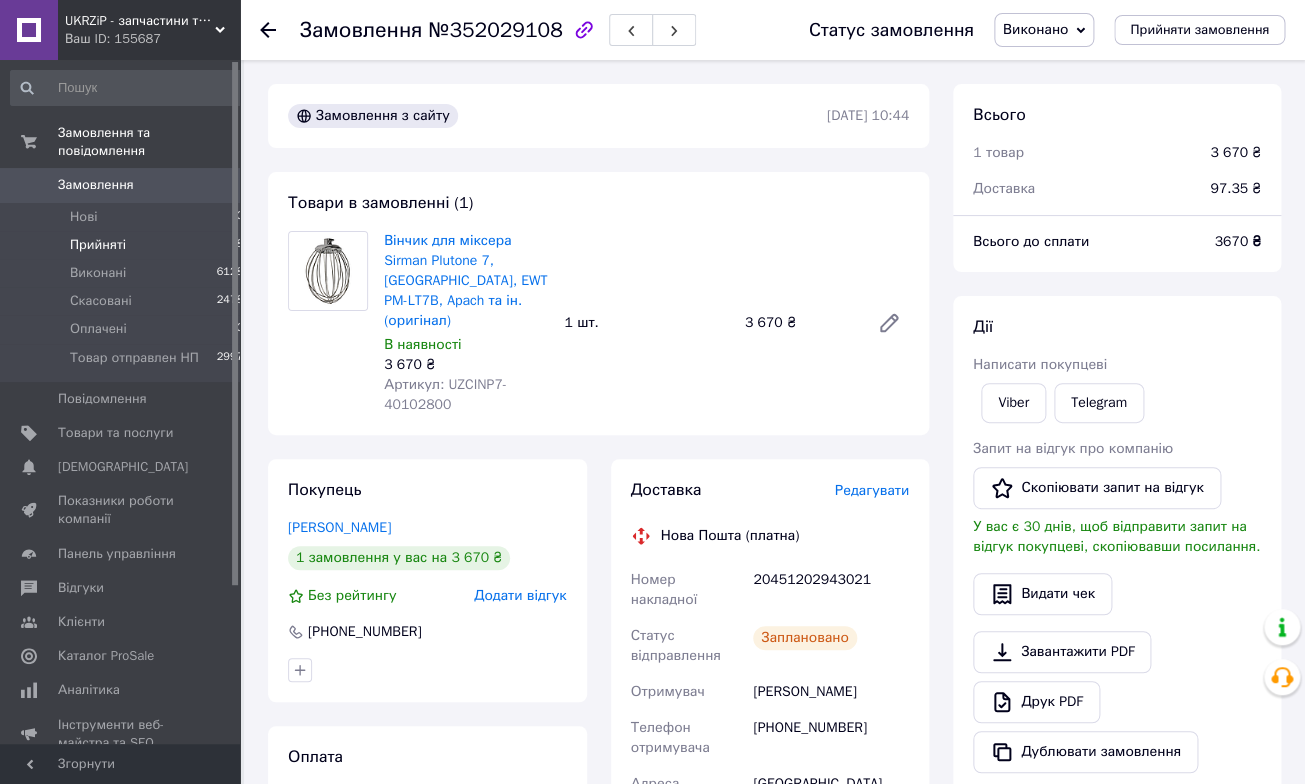 click on "Прийняті" at bounding box center (98, 245) 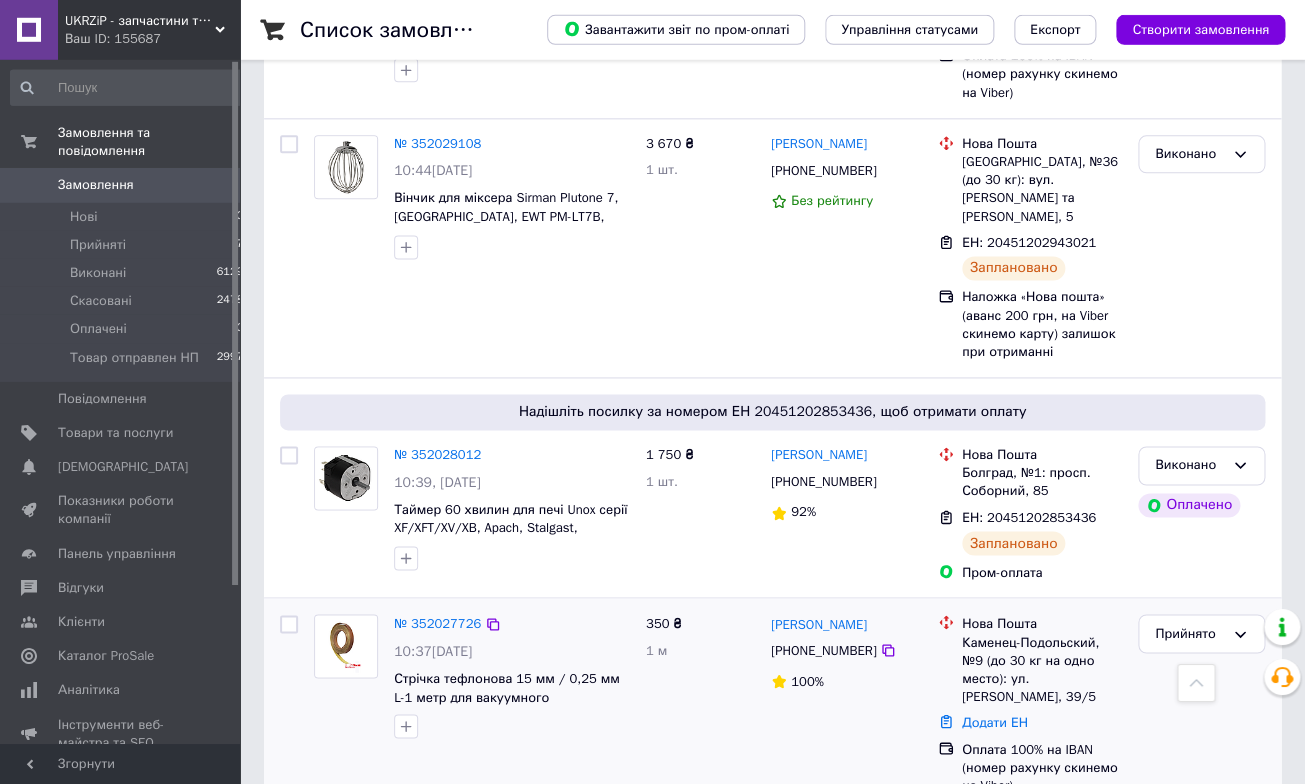 scroll, scrollTop: 400, scrollLeft: 0, axis: vertical 